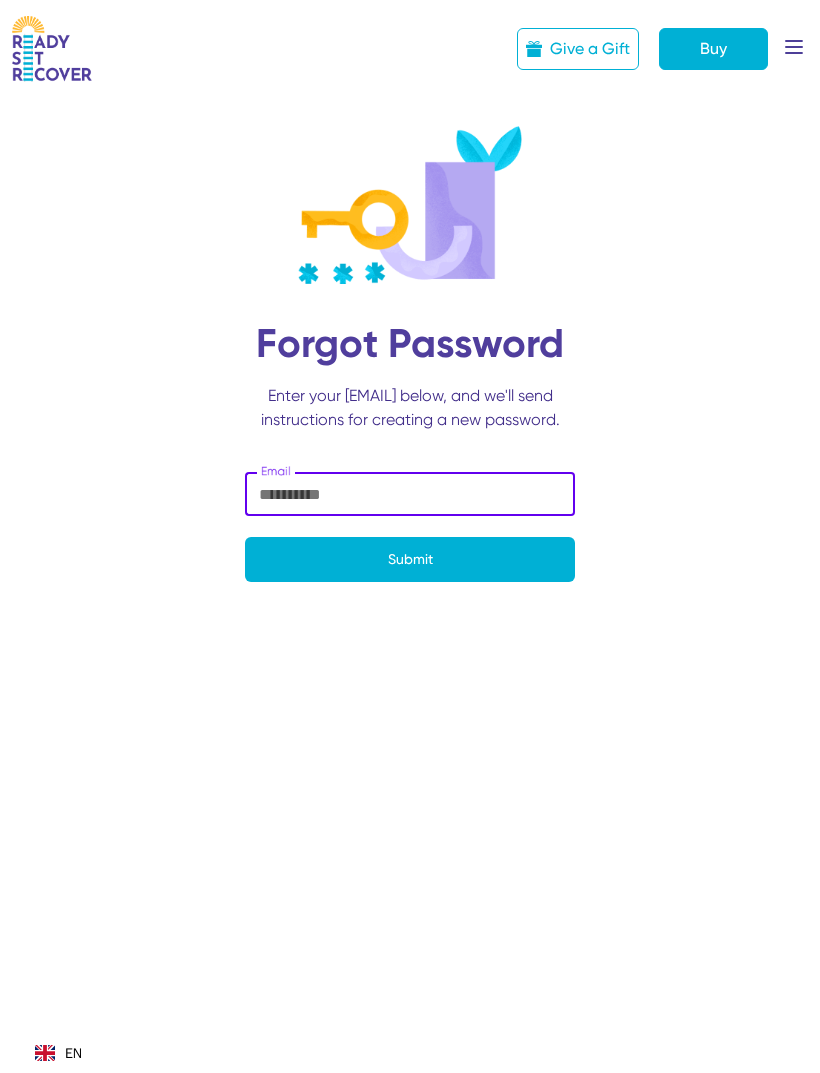 scroll, scrollTop: 0, scrollLeft: 0, axis: both 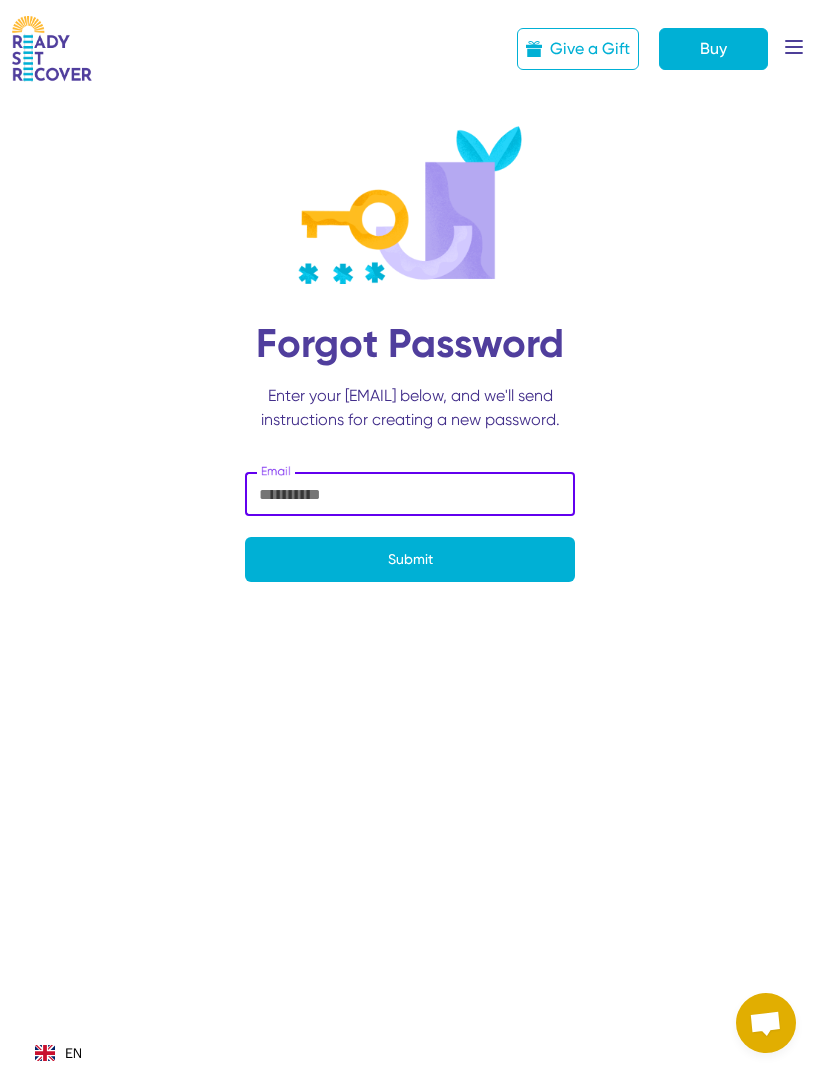 click at bounding box center [410, 494] 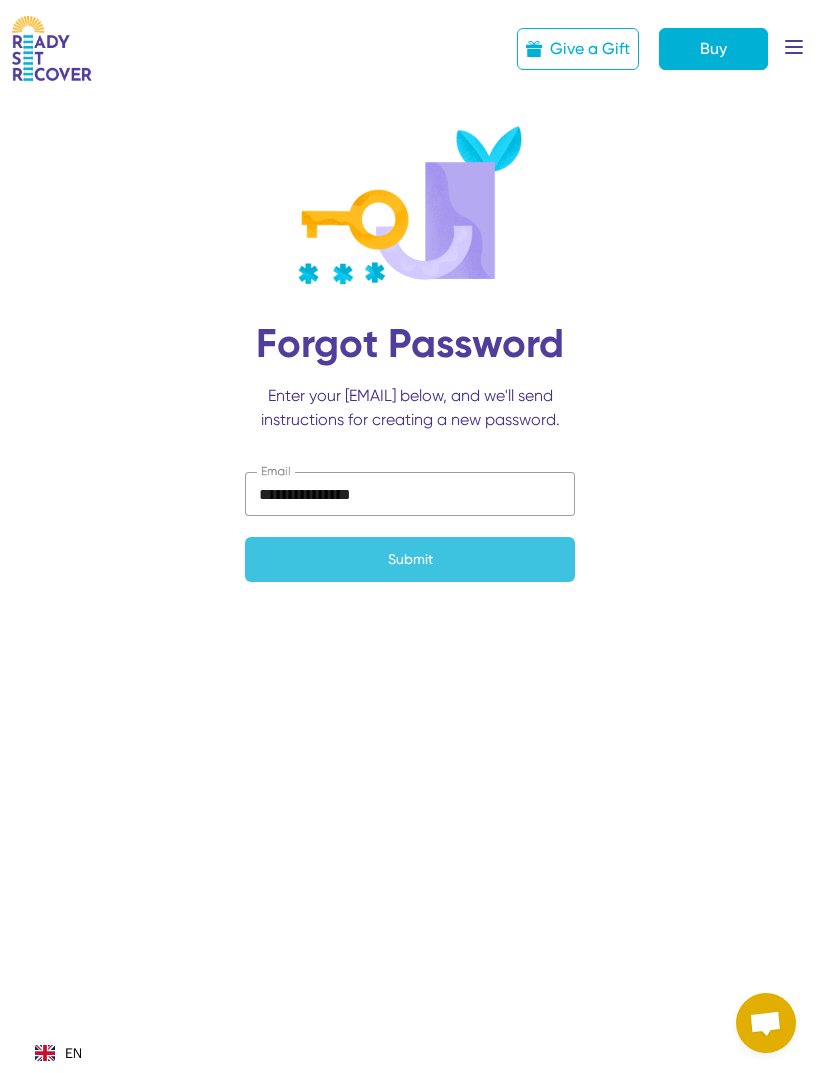 click at bounding box center [410, 560] 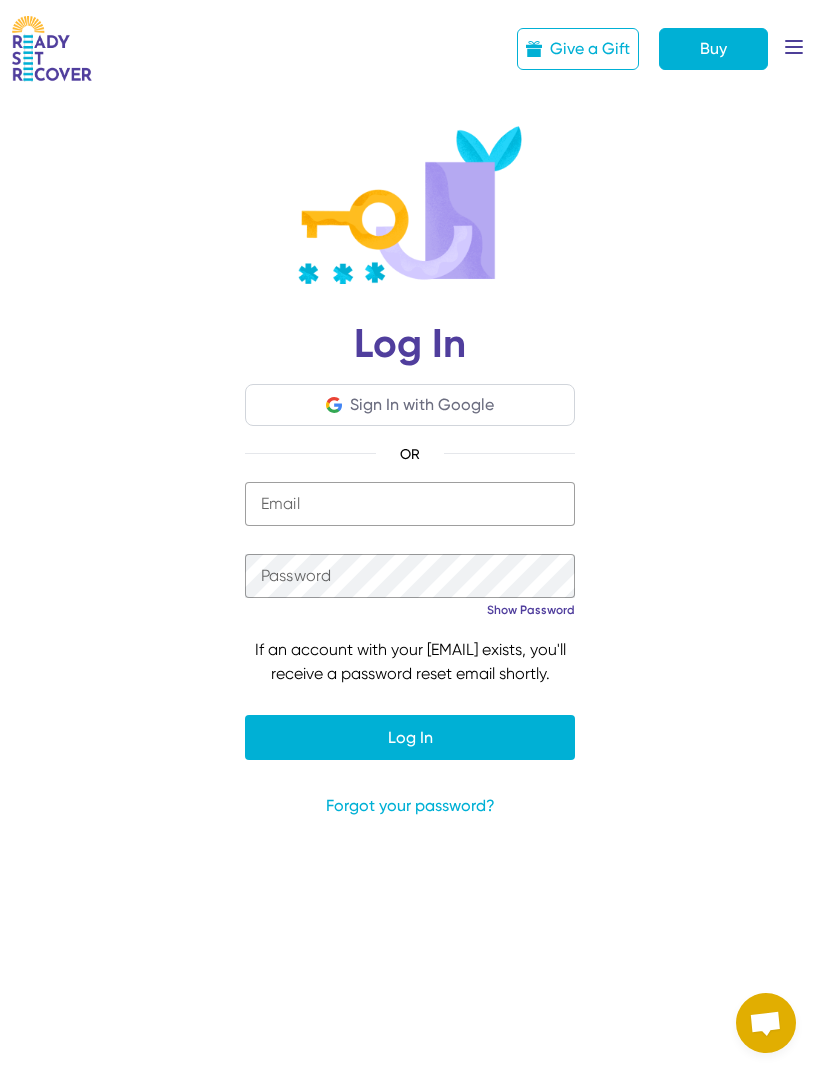 click at bounding box center (410, 504) 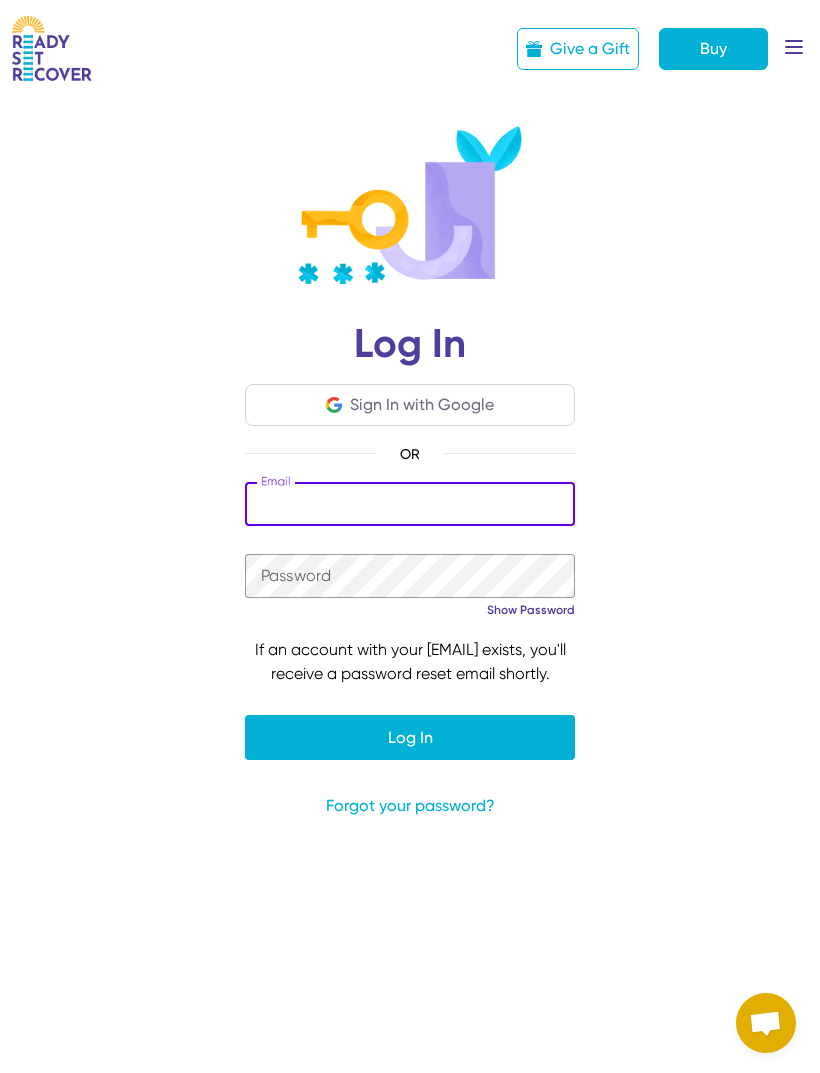 click at bounding box center [410, 504] 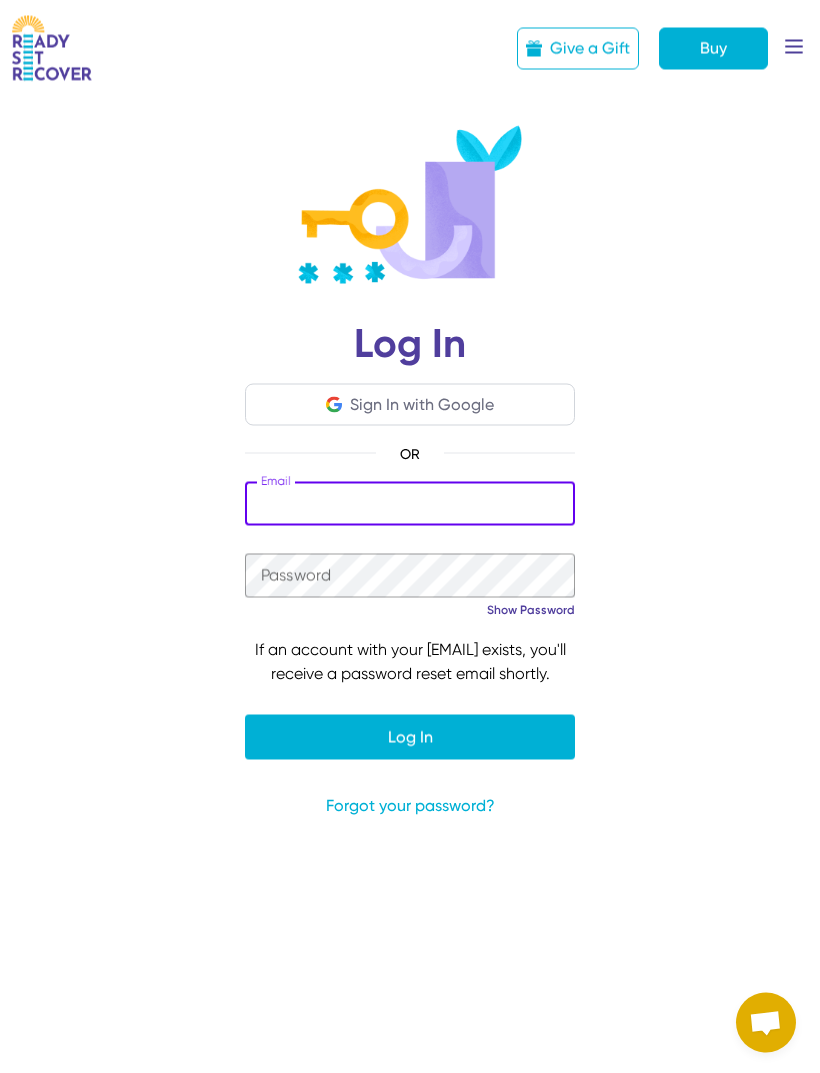 click on "Log In
Sign In with
Google
OR
[EMAIL]
Password
Show Password
Hide Password
If an account with your [EMAIL] exists, you'll receive a password reset email shortly.
Log In
Forgot your password?" at bounding box center [410, 354] 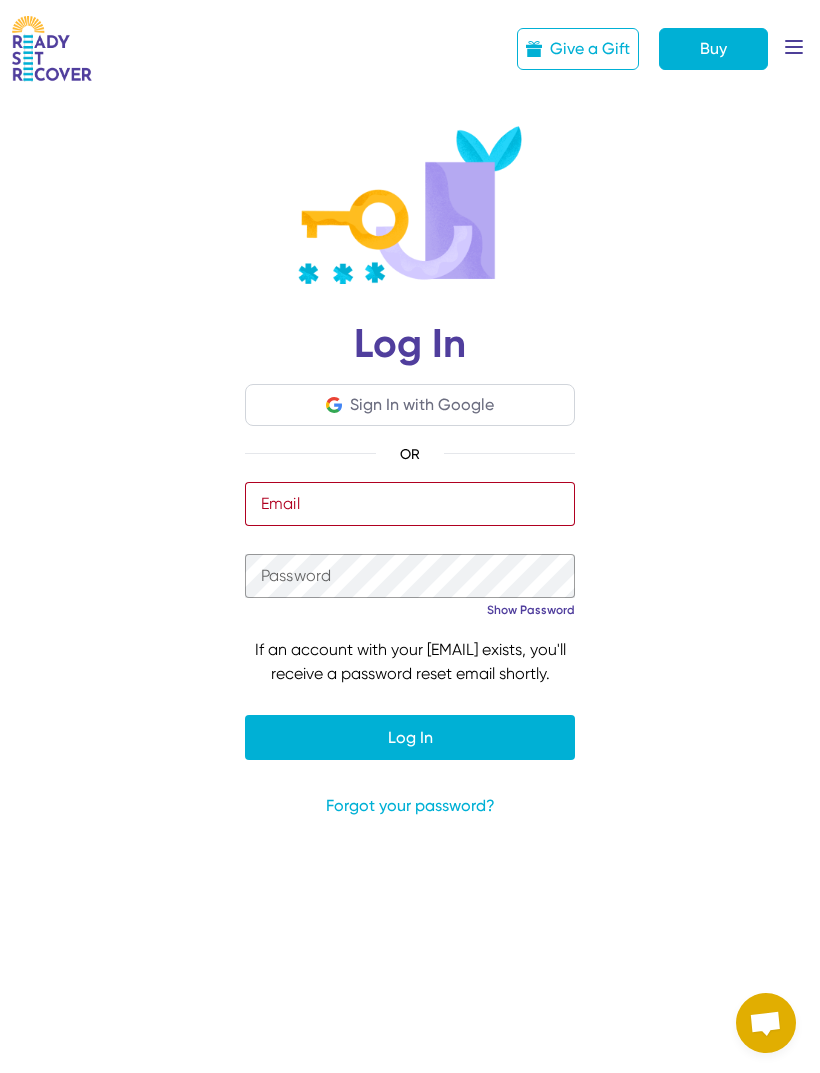 click at bounding box center [410, 504] 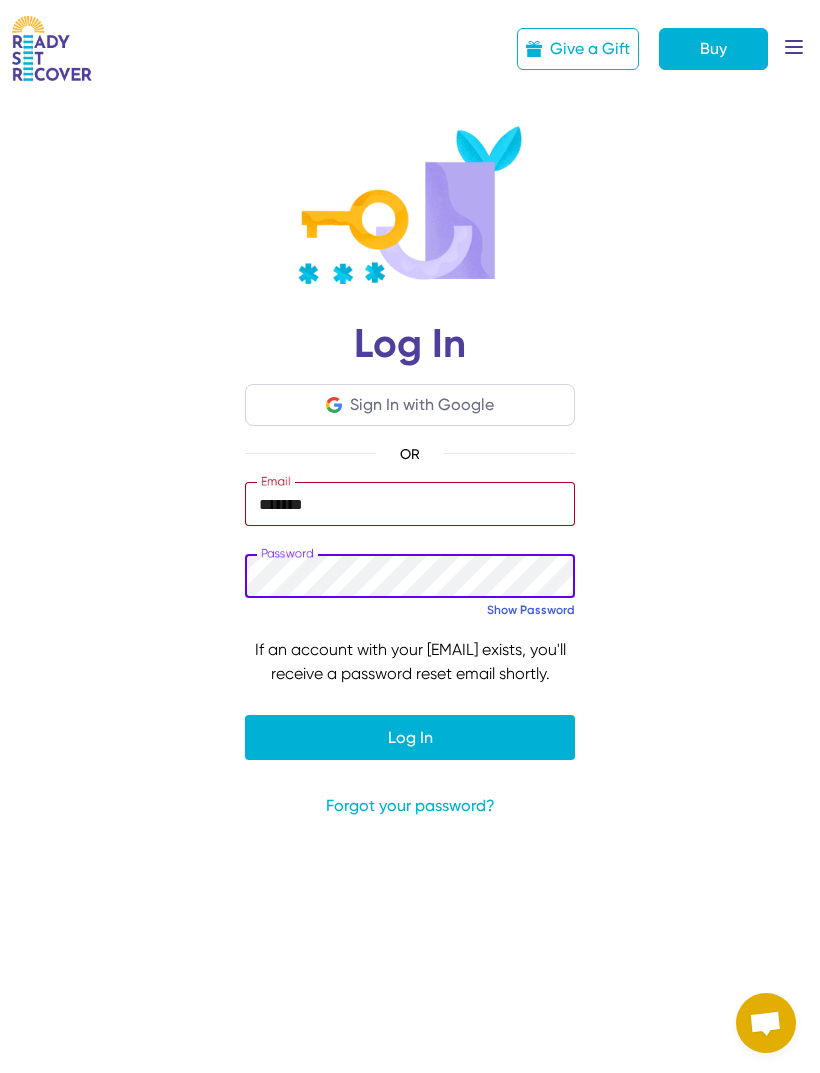 click on "Show Password" at bounding box center (531, 610) 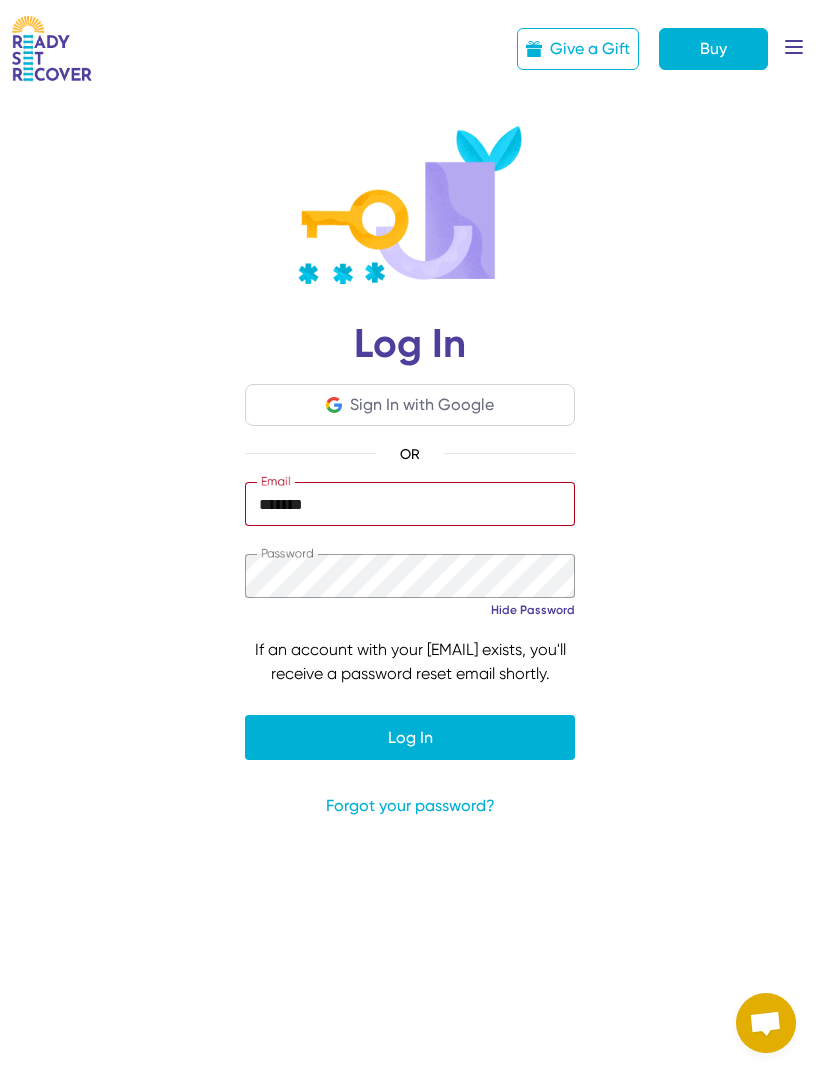 click at bounding box center [410, 738] 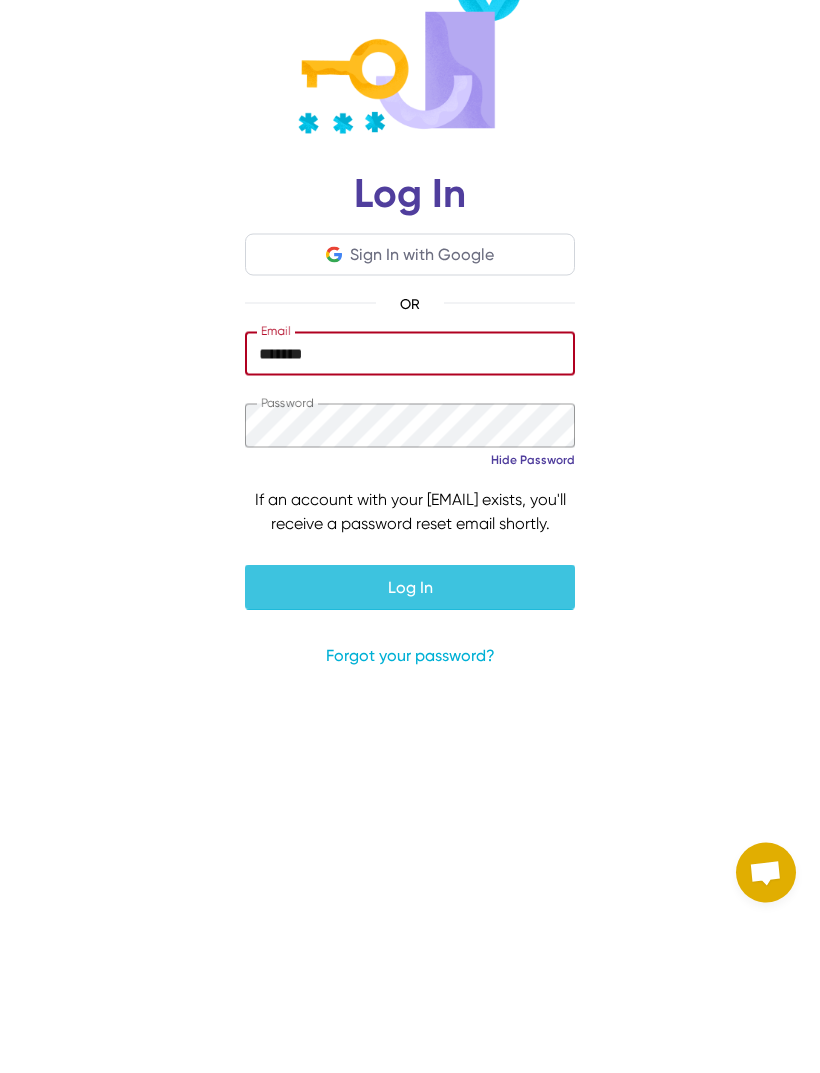 click at bounding box center [410, 738] 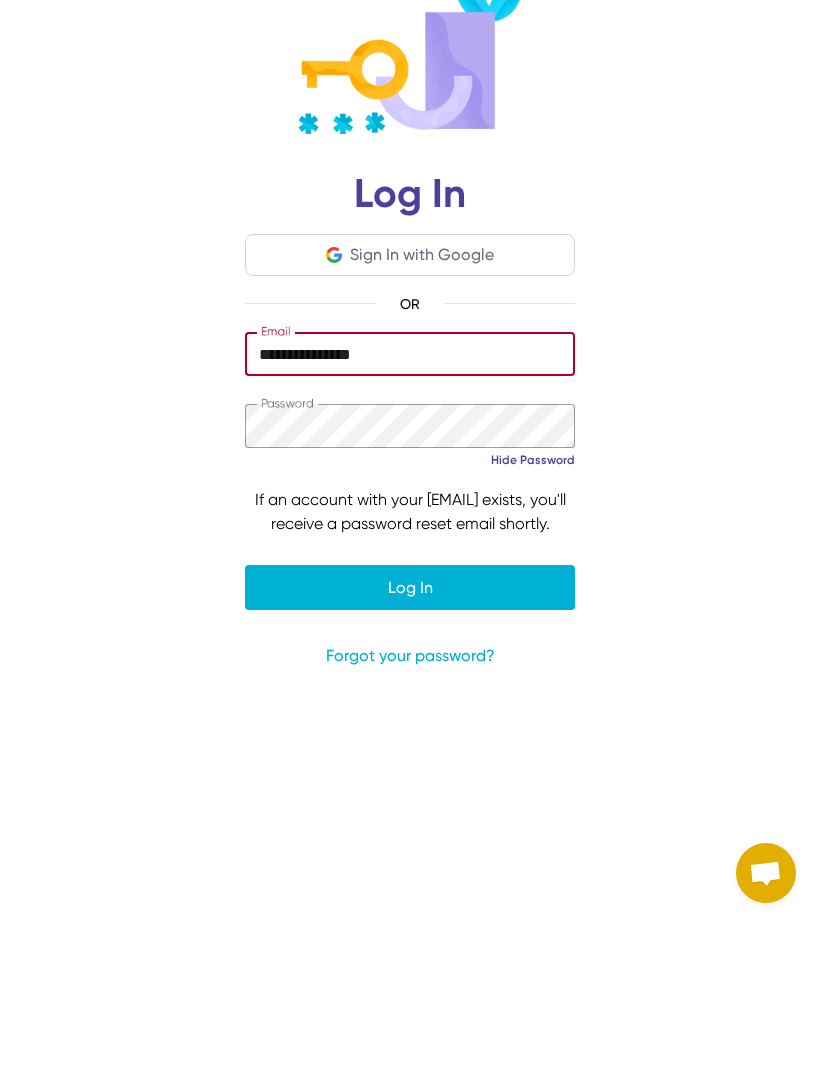 type on "**********" 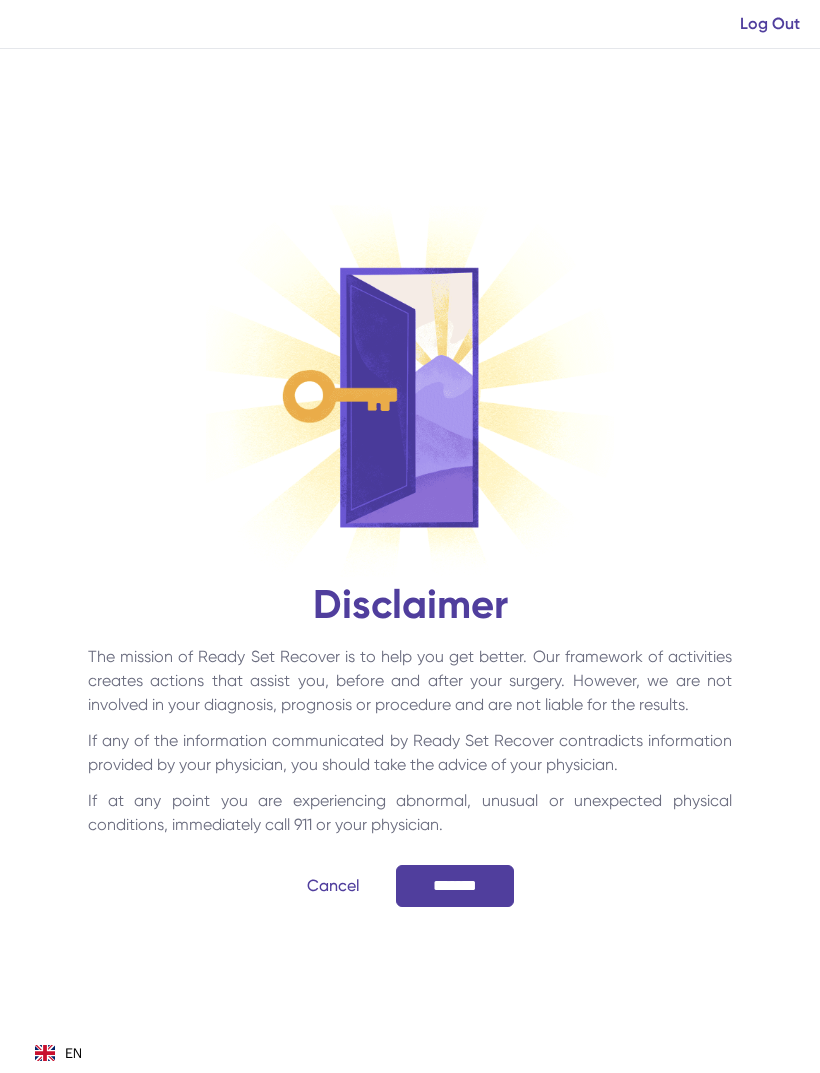 scroll, scrollTop: 0, scrollLeft: 0, axis: both 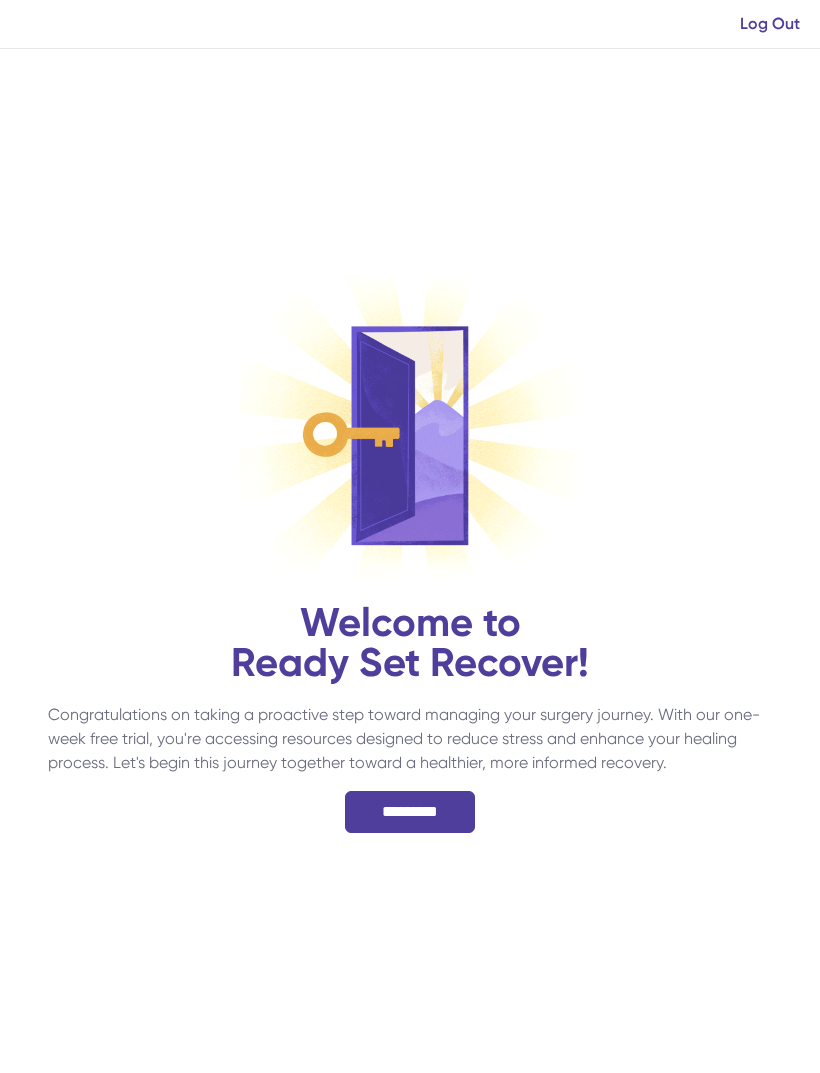 click on "*********" at bounding box center [410, 812] 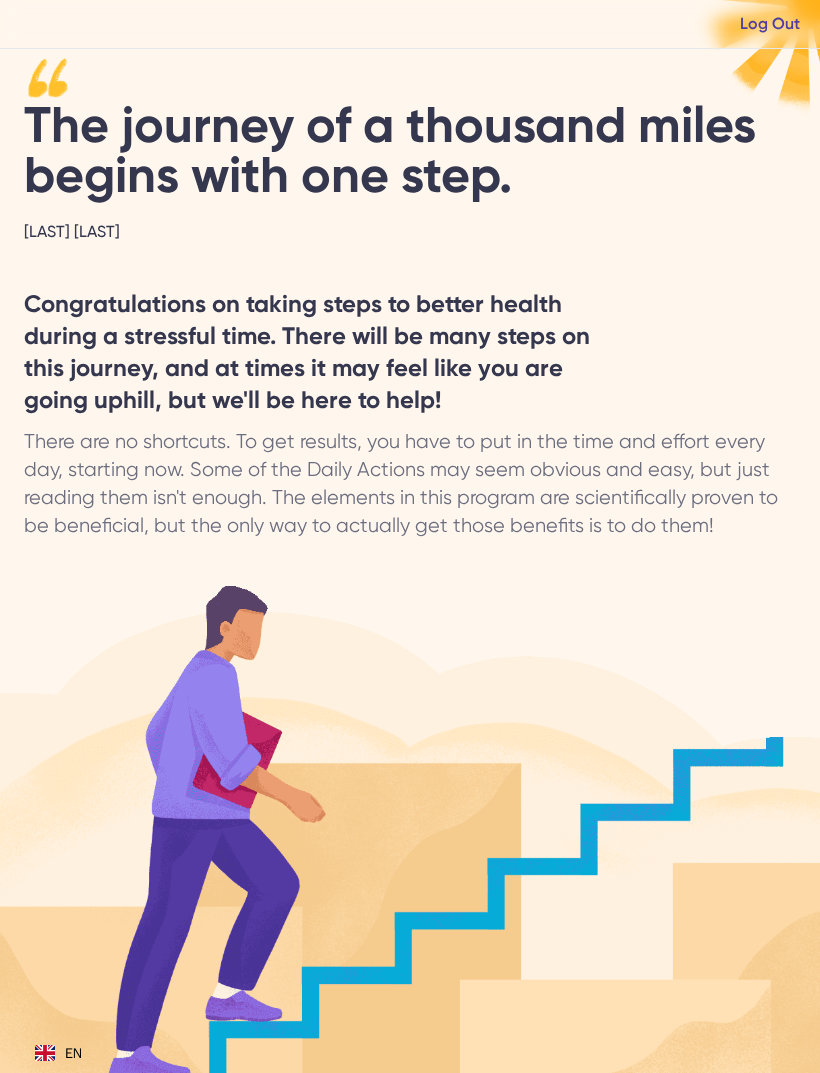 scroll, scrollTop: 0, scrollLeft: 0, axis: both 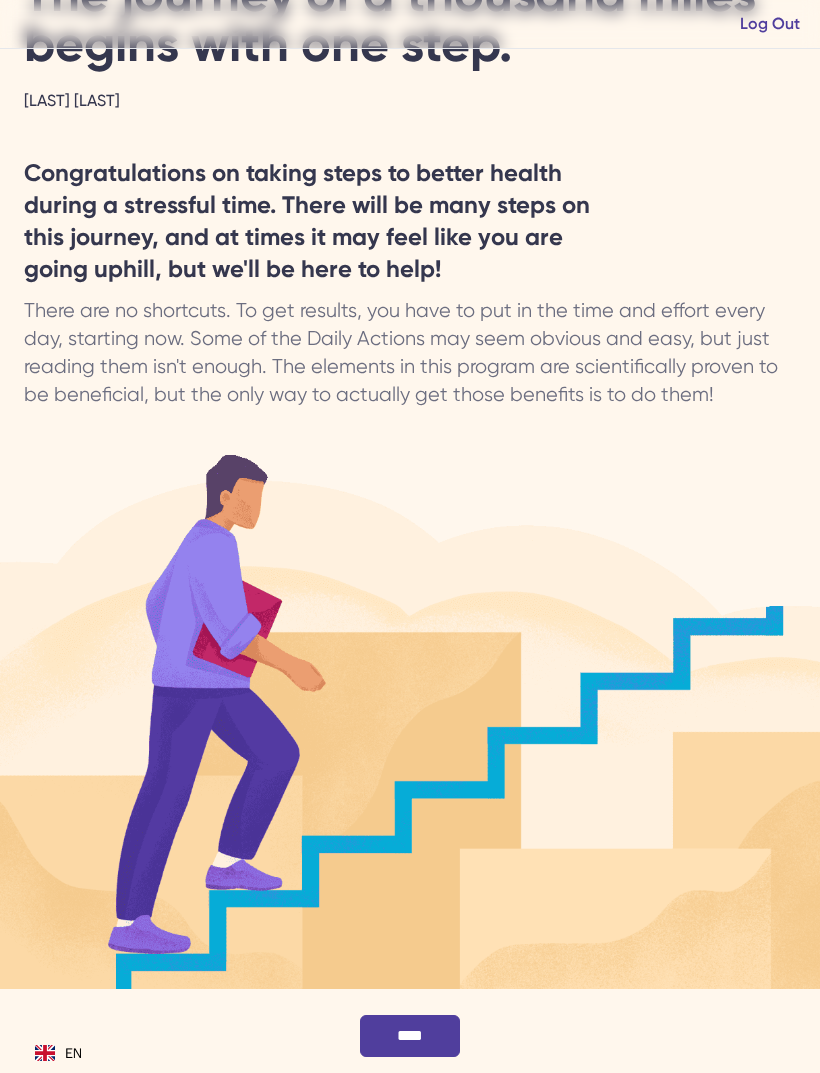 click on "****" at bounding box center [410, 1036] 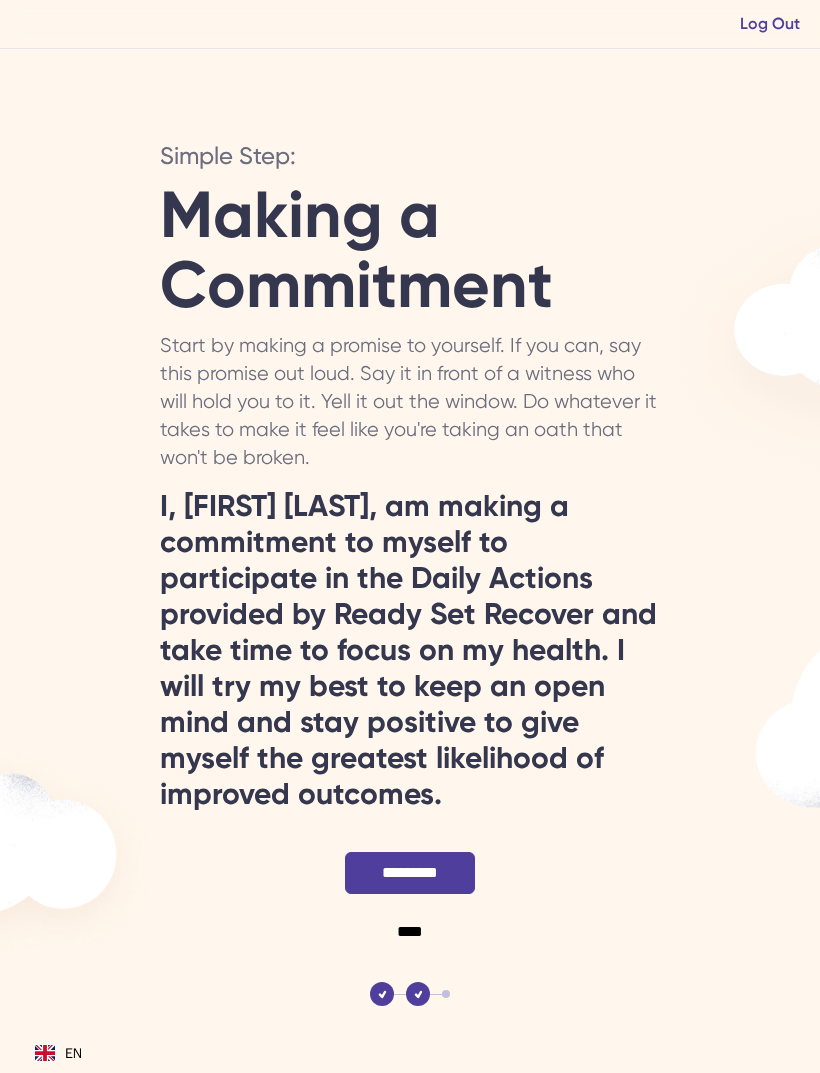 click on "*********" at bounding box center (410, 873) 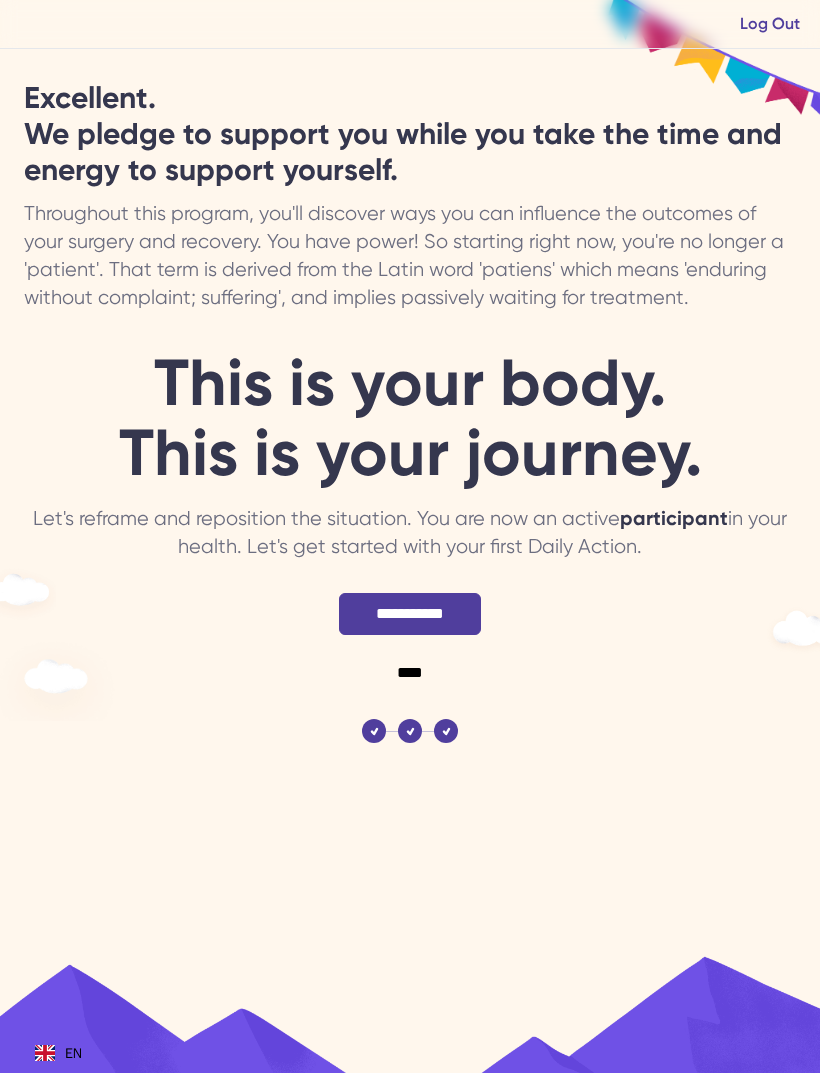 click on "**********" at bounding box center (410, 614) 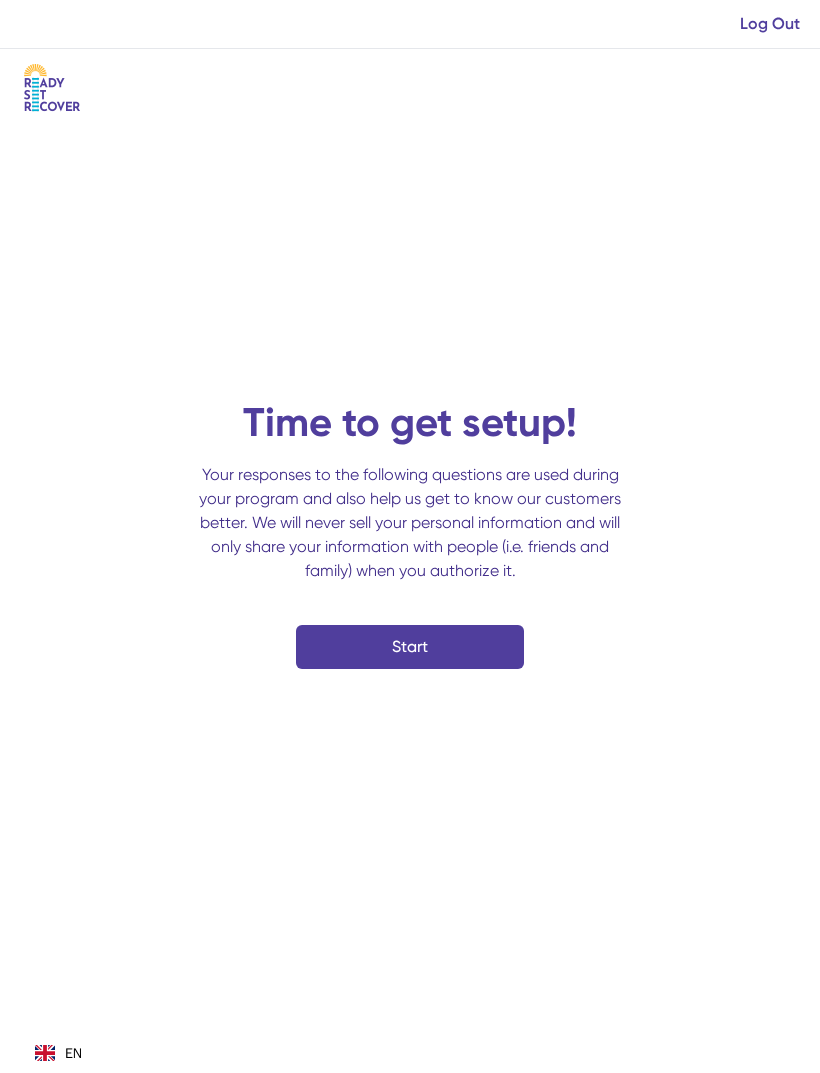 scroll, scrollTop: 0, scrollLeft: 0, axis: both 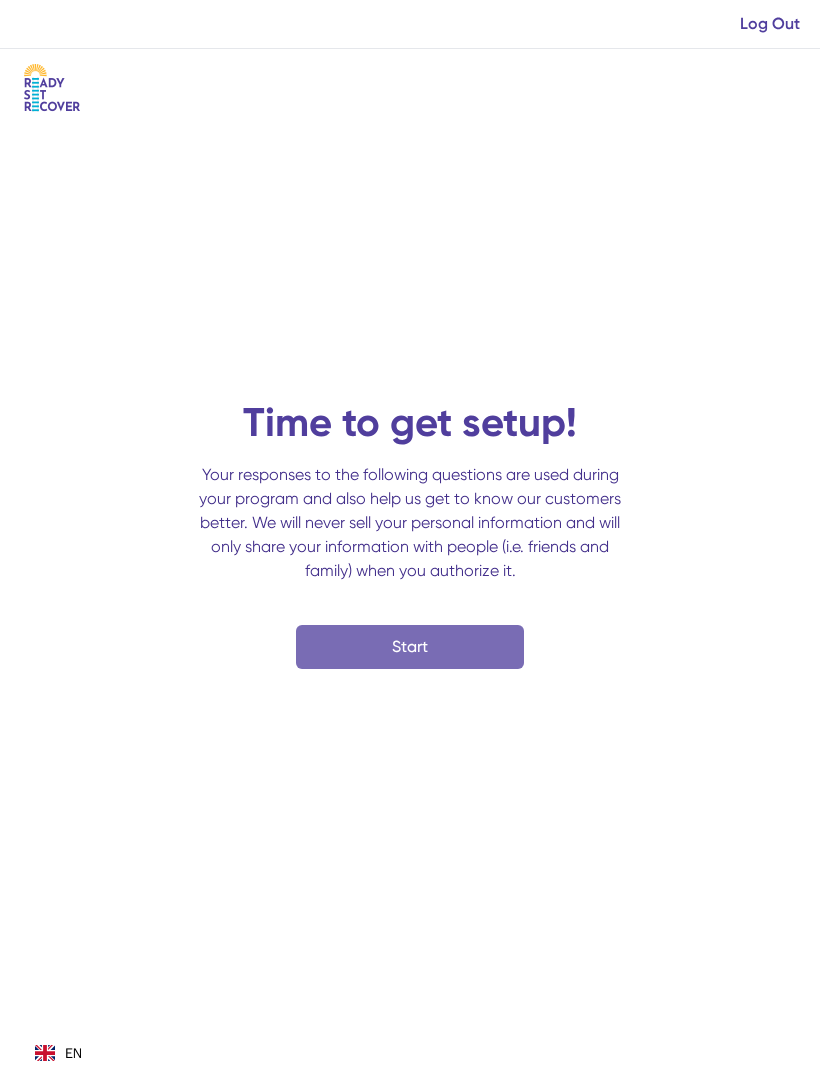 click at bounding box center (410, 647) 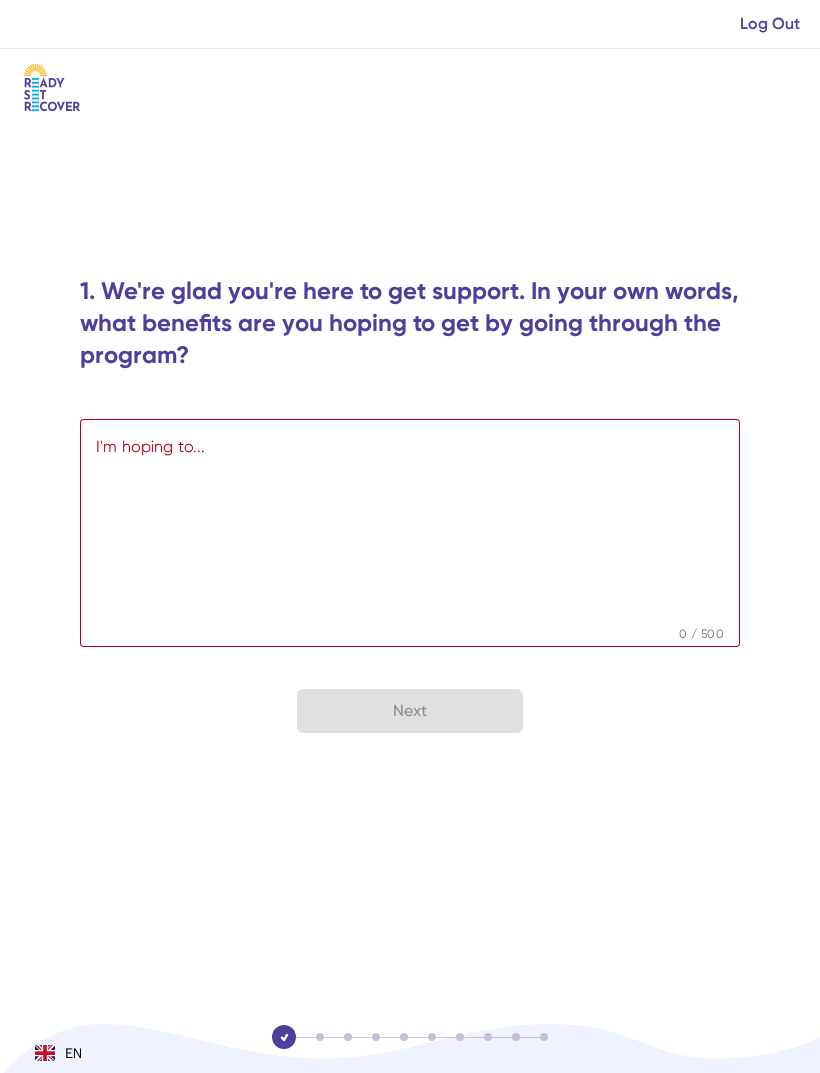 click at bounding box center [410, 530] 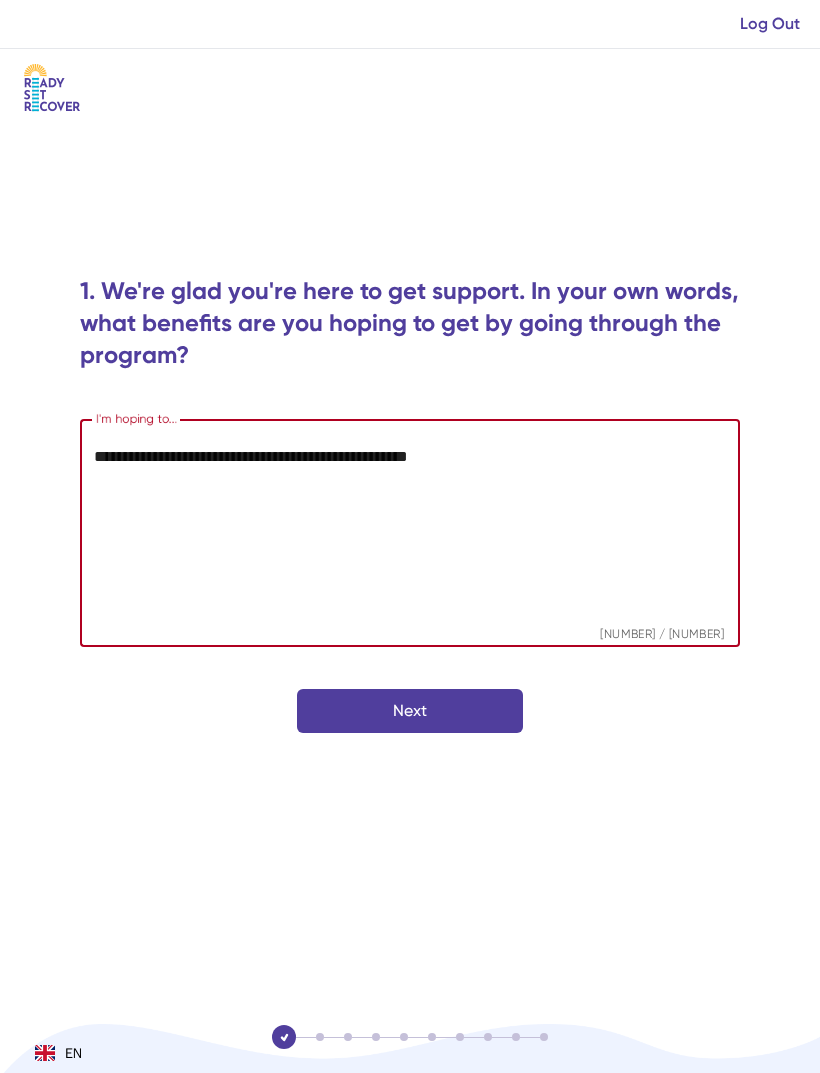 type on "**********" 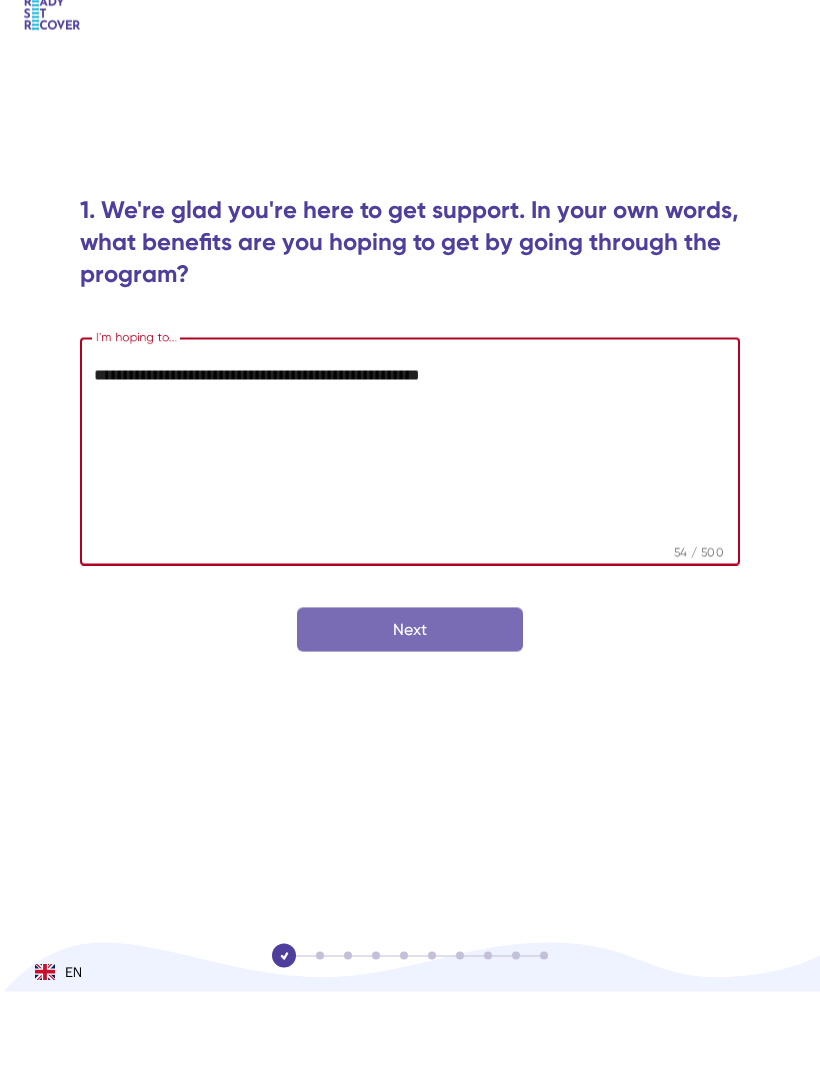 click at bounding box center (410, 711) 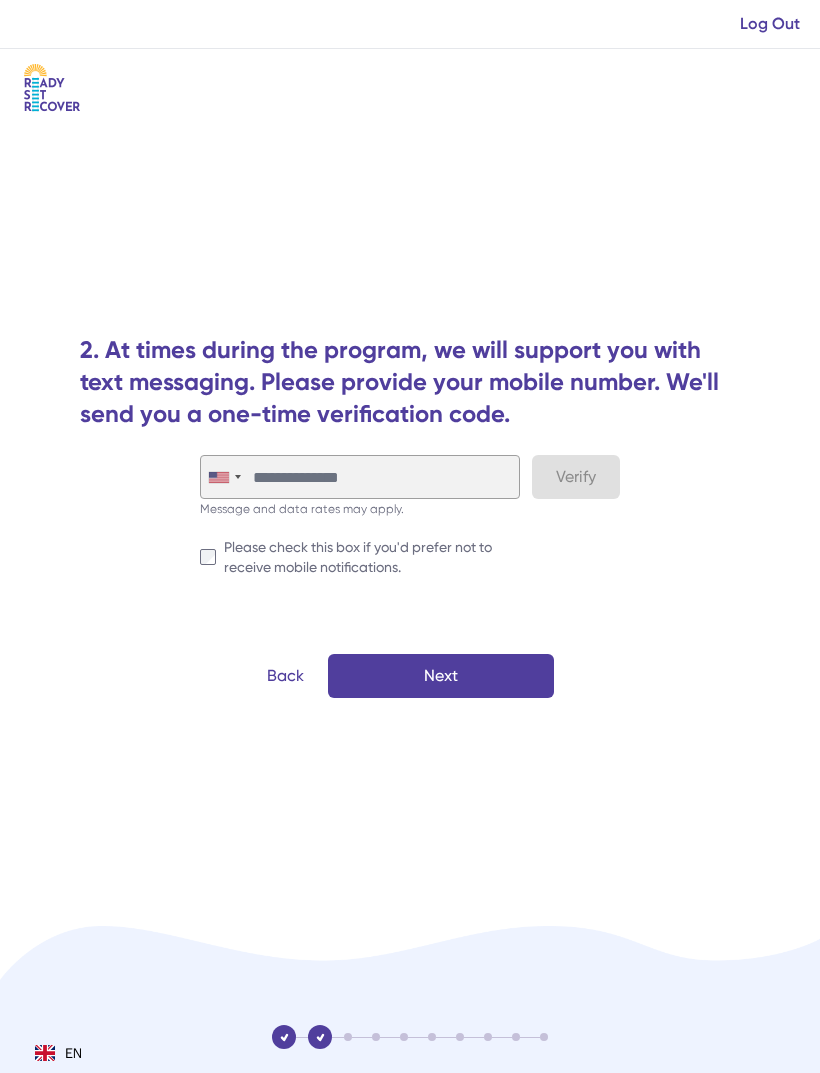 click at bounding box center [441, 676] 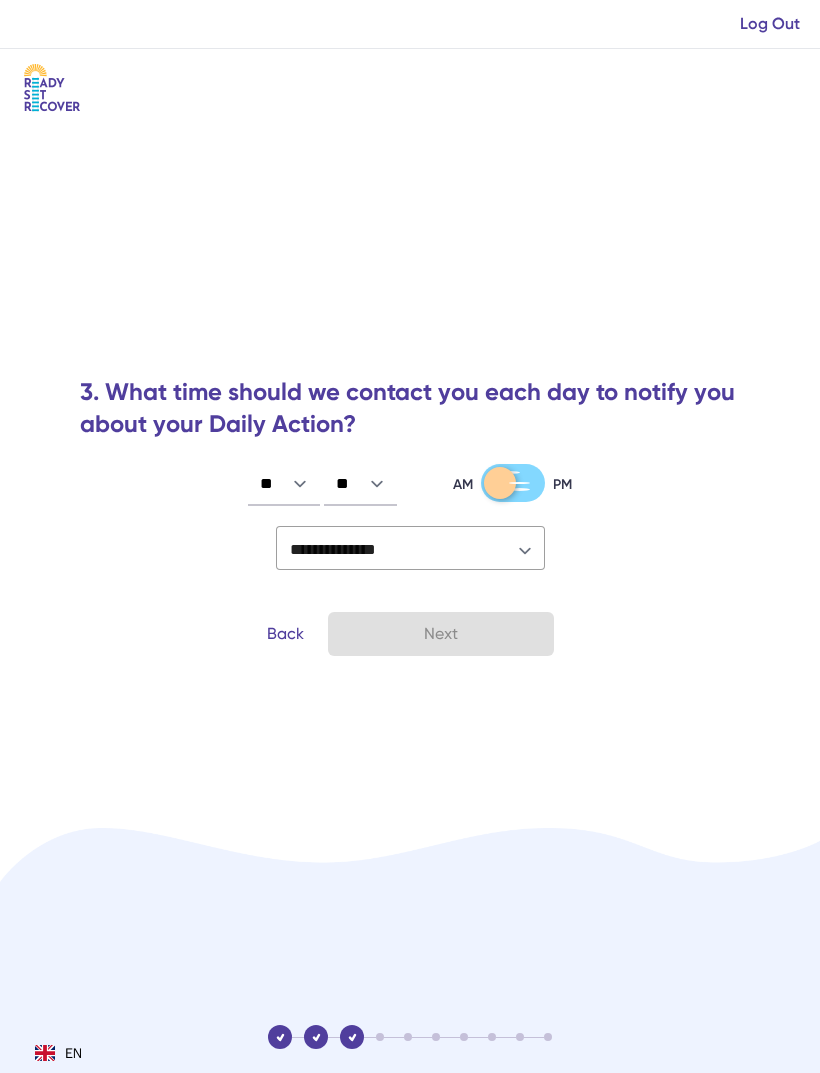 click on "[REDACTED]" at bounding box center [410, 551] 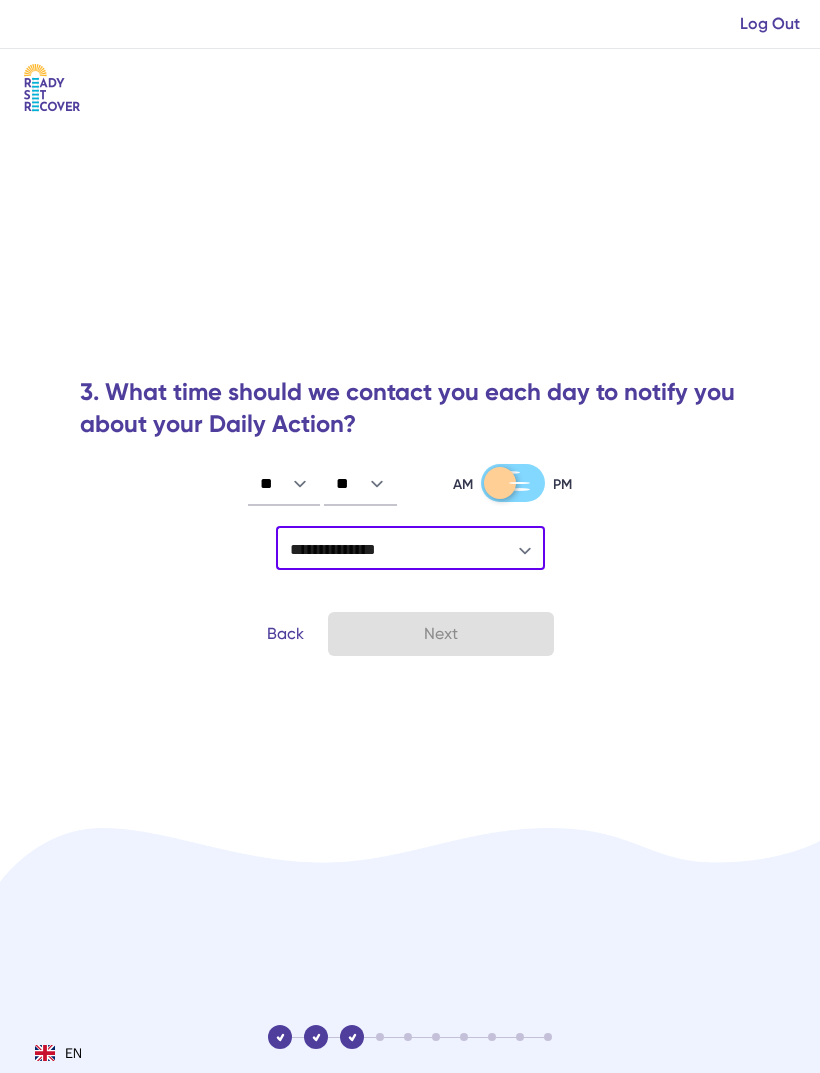 select on "**********" 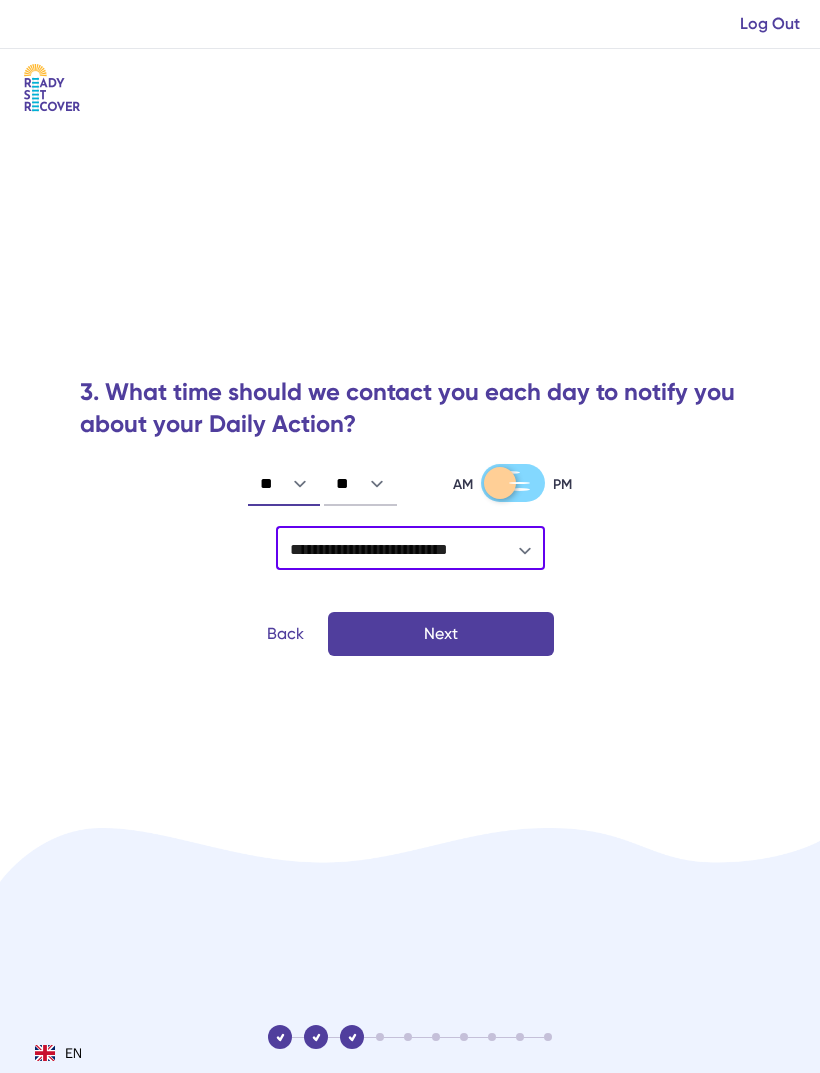 click on "**
**
**
**
**
**
**
**
**
**
**
**" at bounding box center [284, 485] 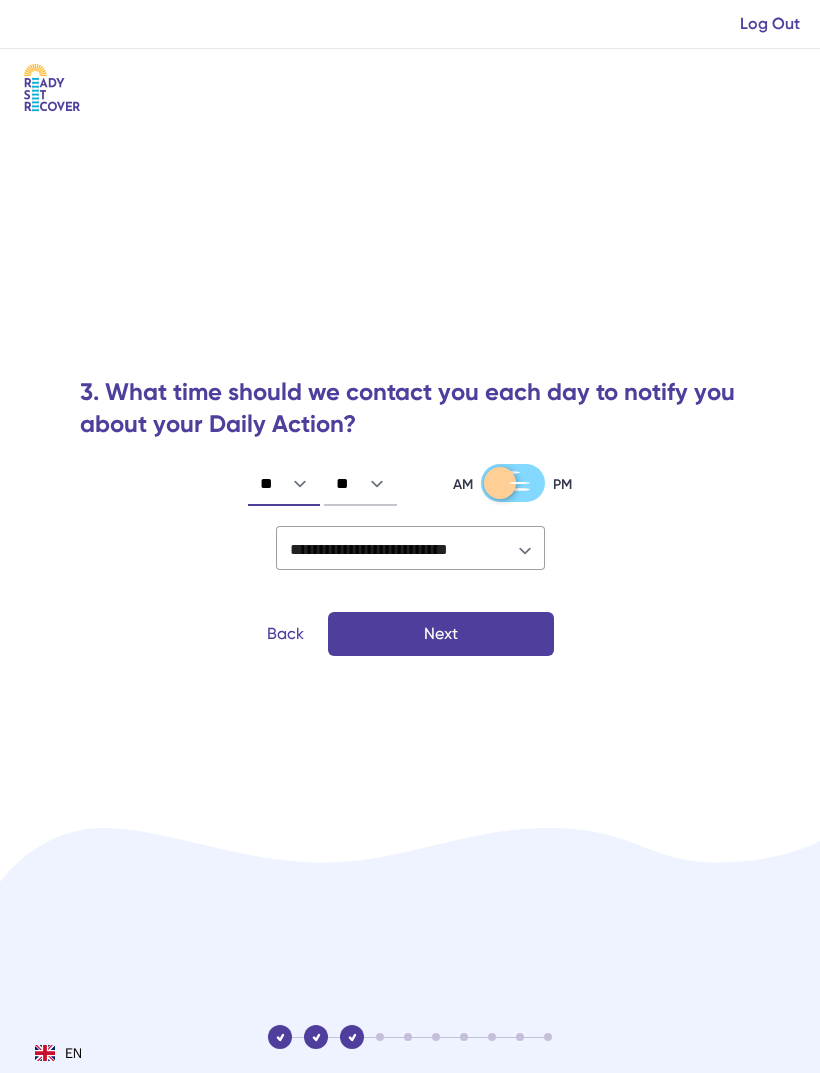 select on "**" 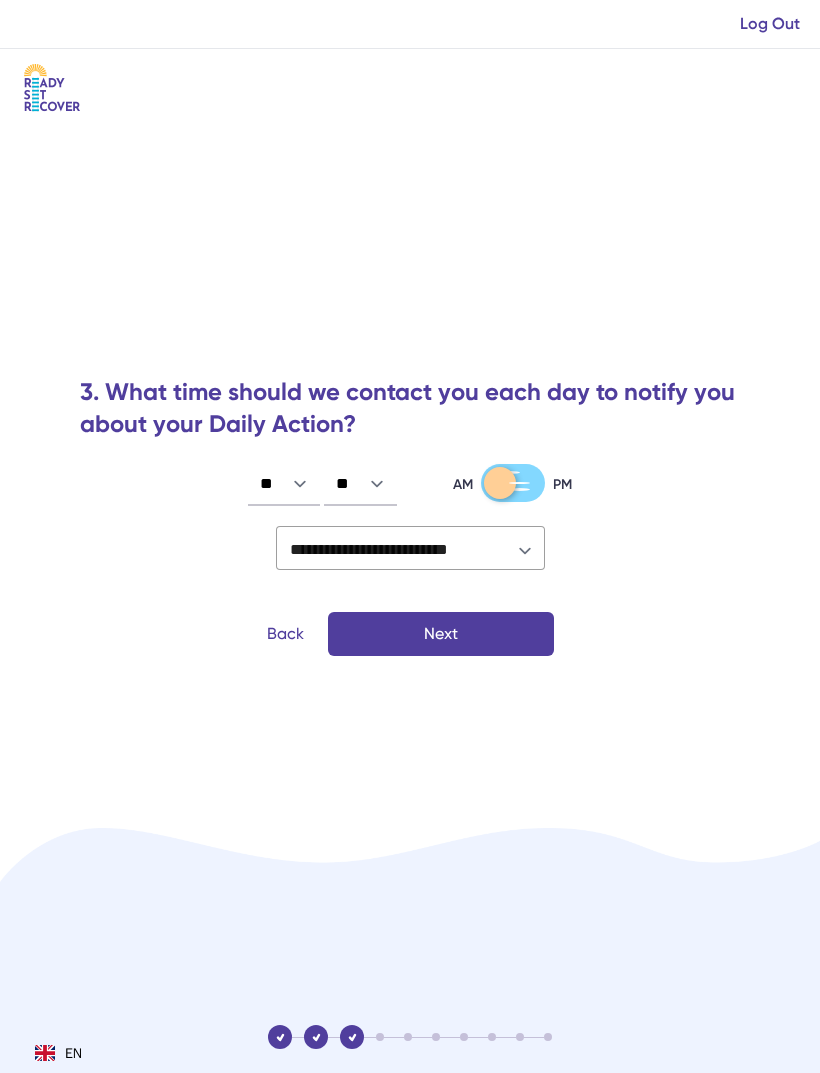 click at bounding box center (441, 634) 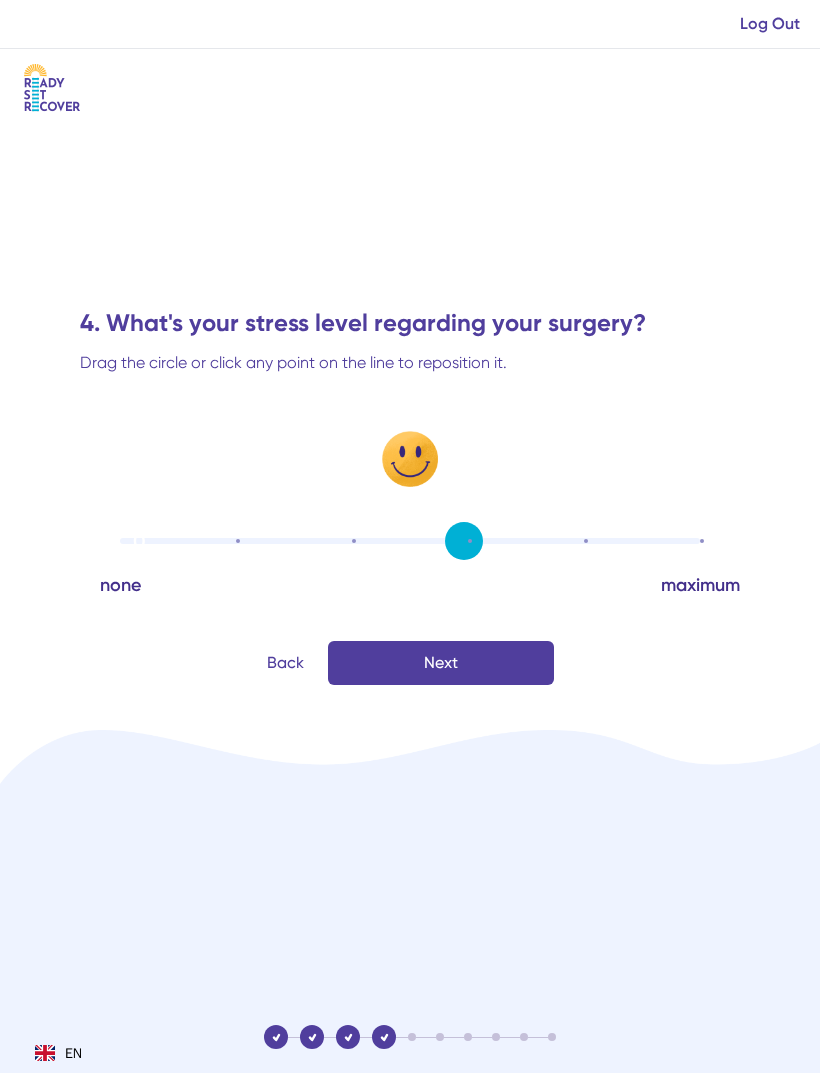 type on "*" 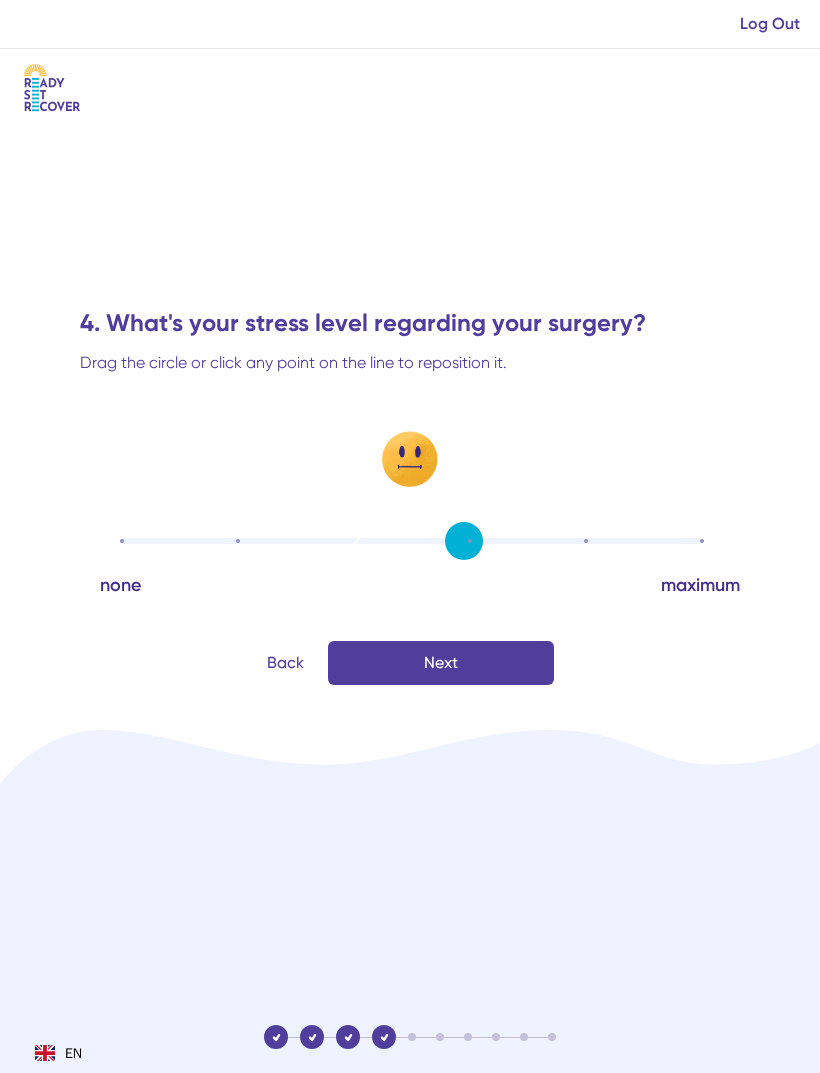 click at bounding box center [441, 663] 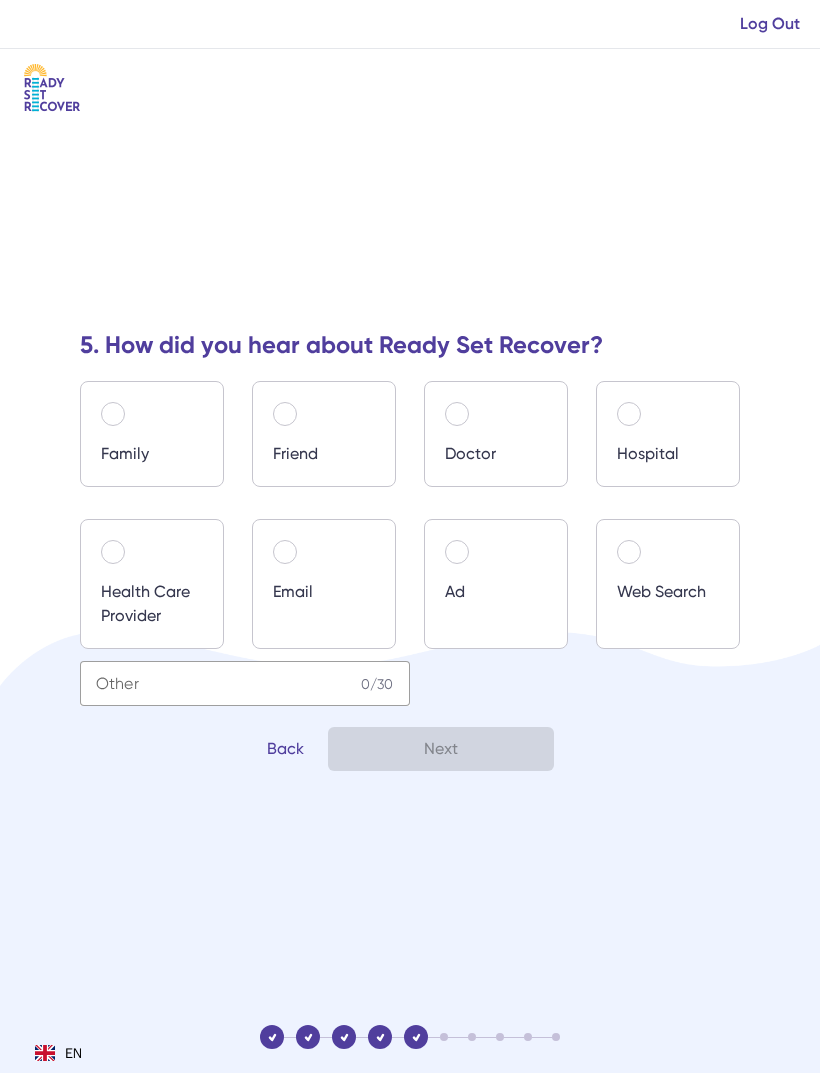 click on "Doctor" at bounding box center (496, 434) 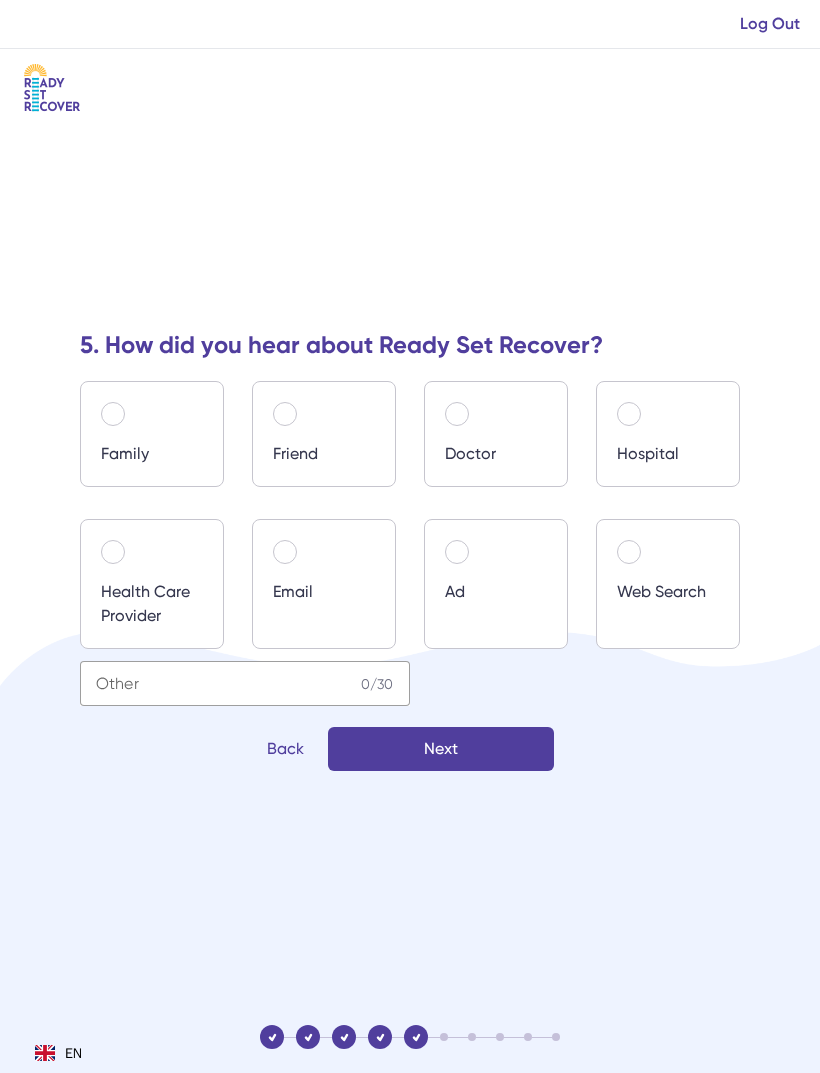 click at bounding box center (441, 749) 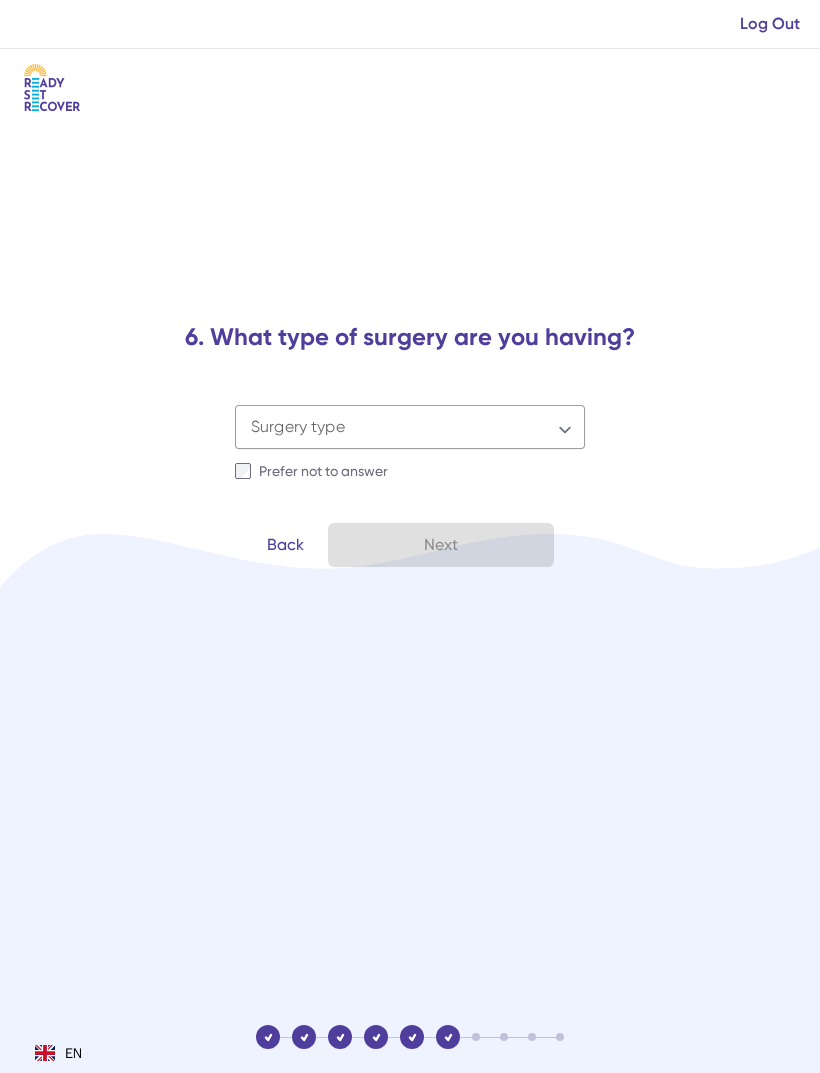 click on "**********" at bounding box center [410, 430] 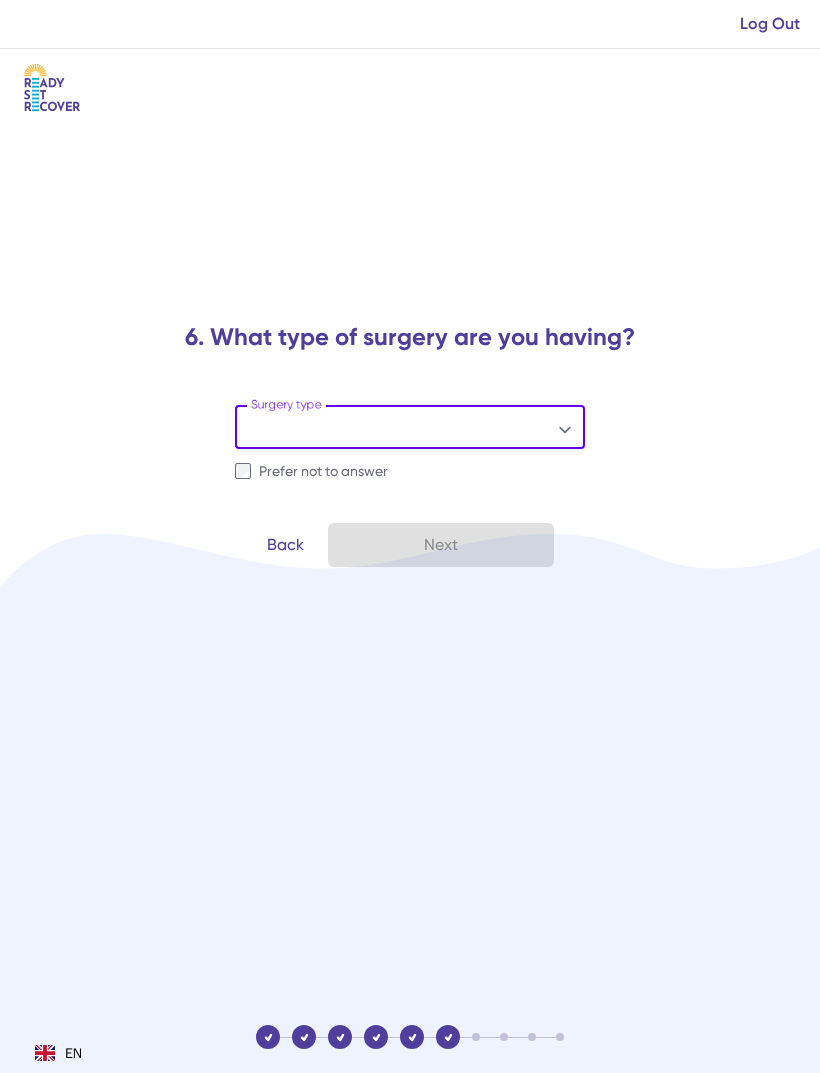 select on "********" 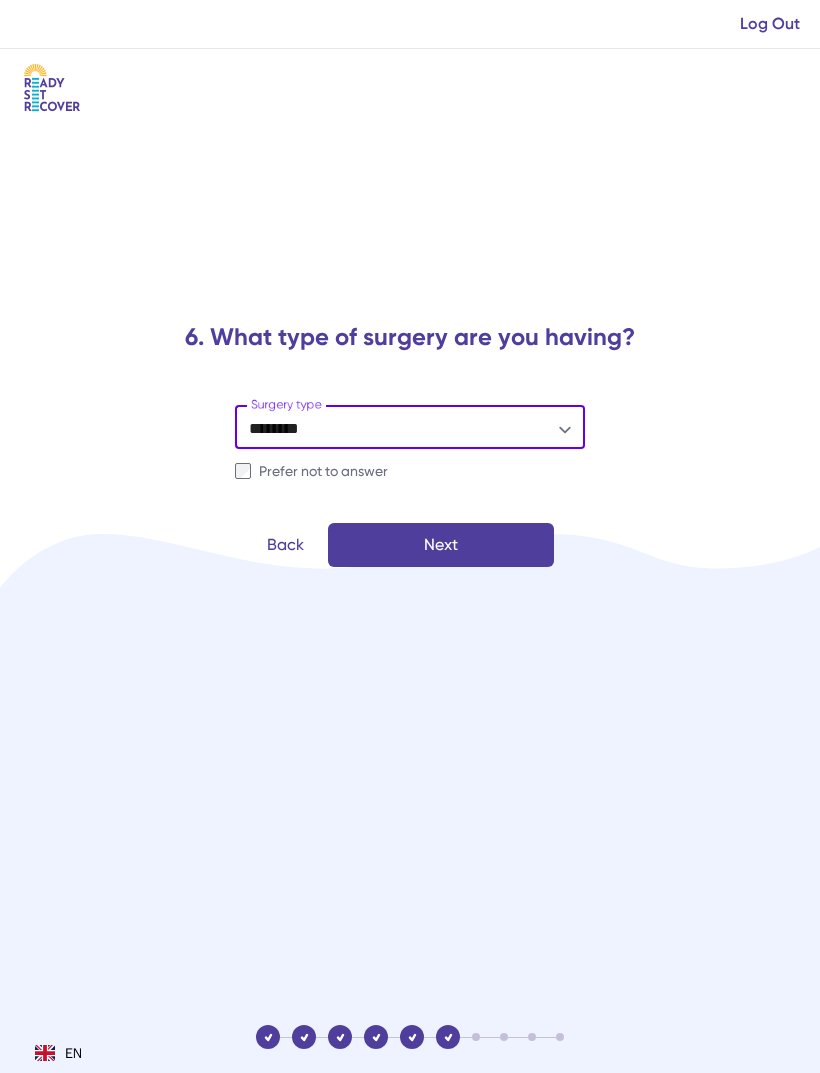 click at bounding box center (441, 545) 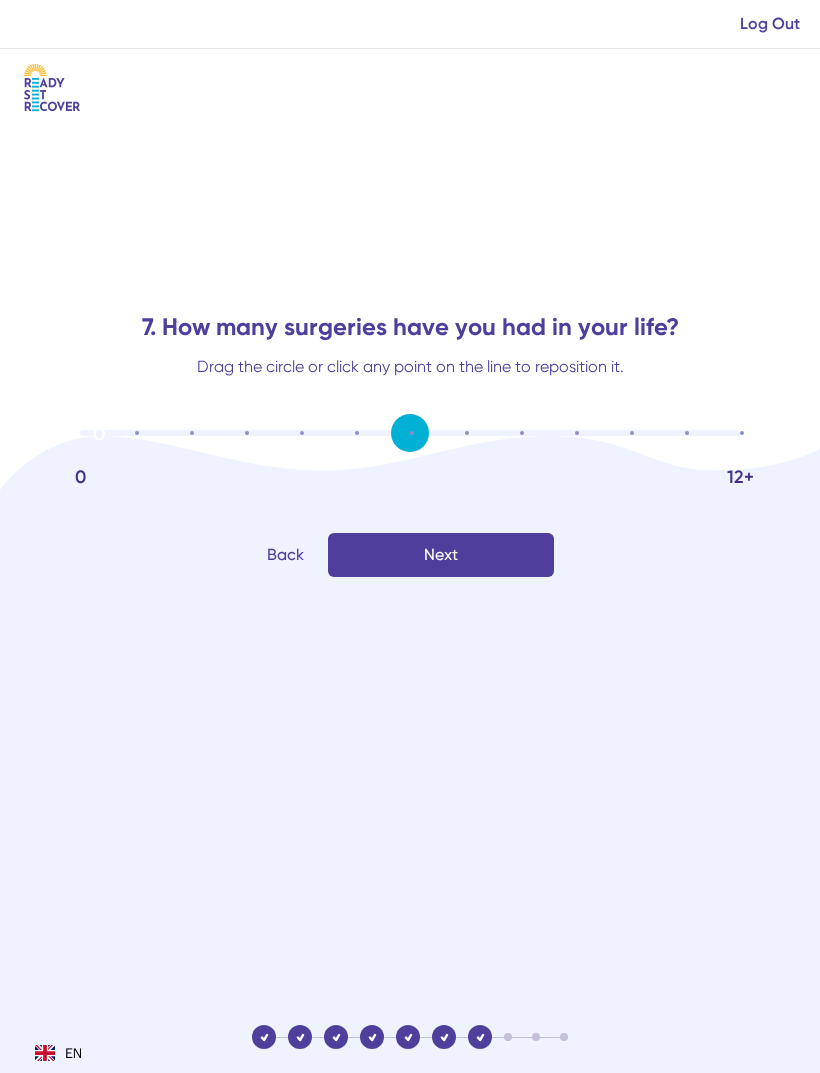 click at bounding box center (410, 433) 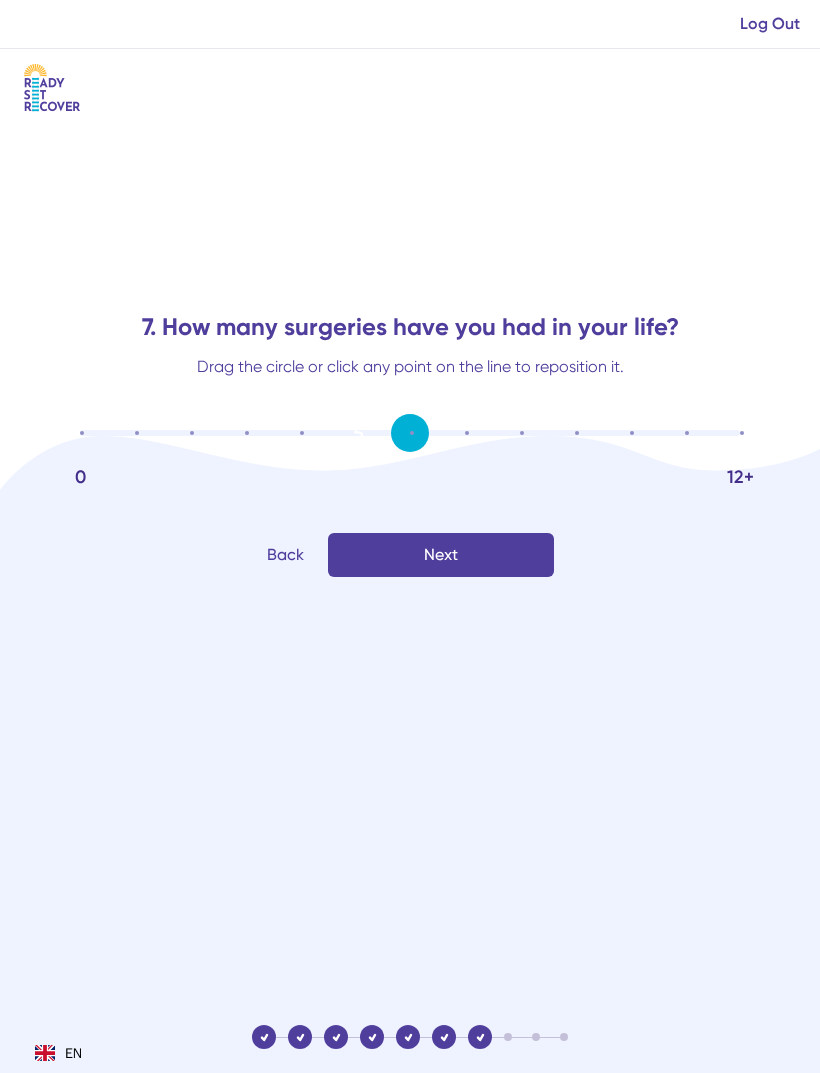 type on "*" 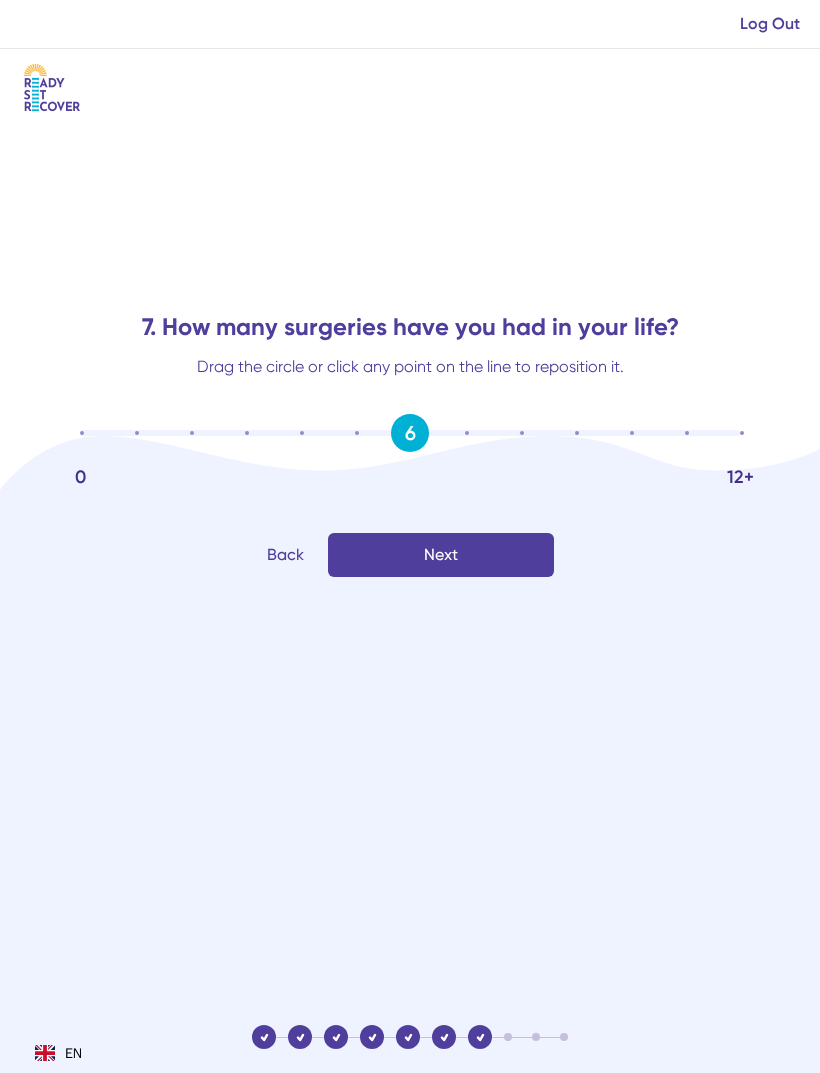click at bounding box center [0, 0] 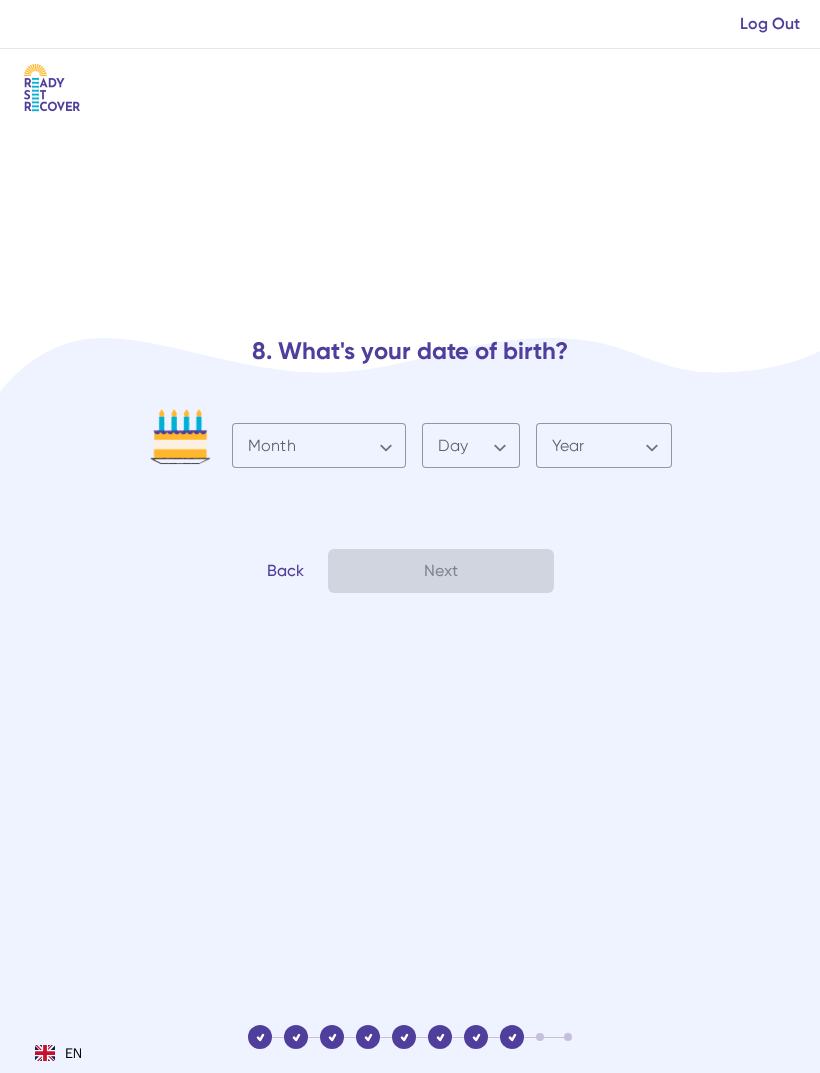 click on "*******
********
*****
*****
***
****
****
******
*********
*******
********
********" at bounding box center (319, 448) 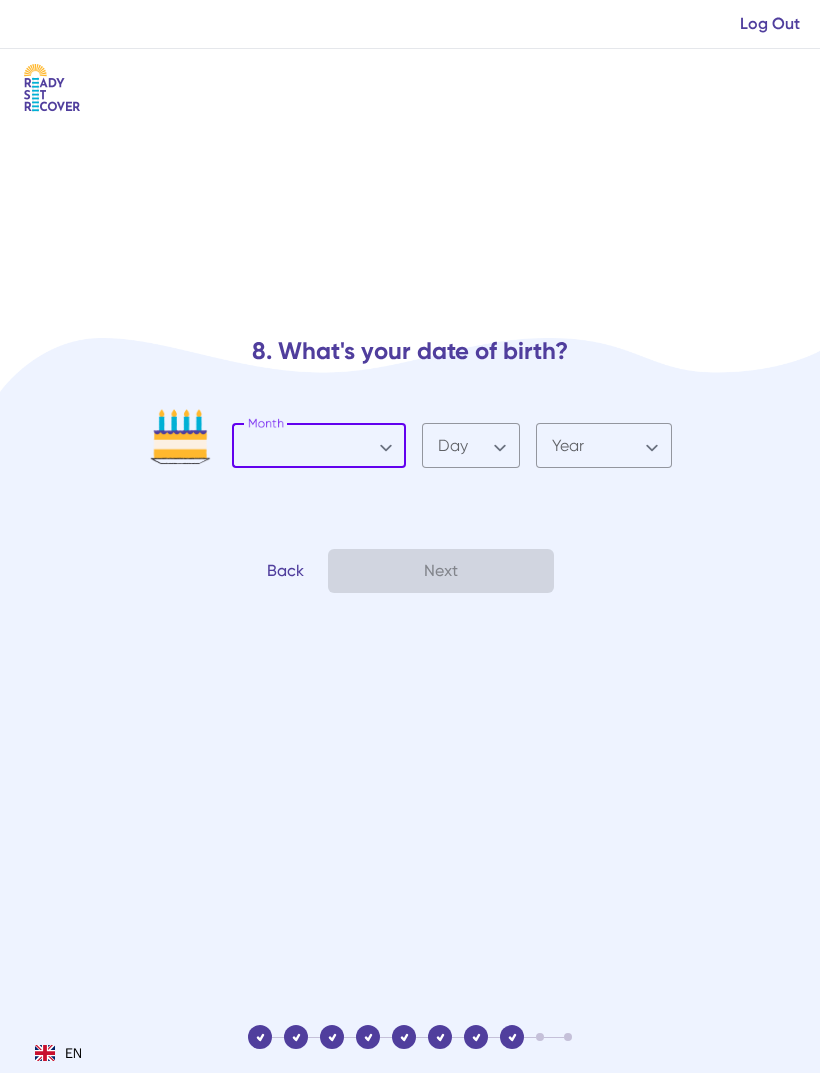 select on "**" 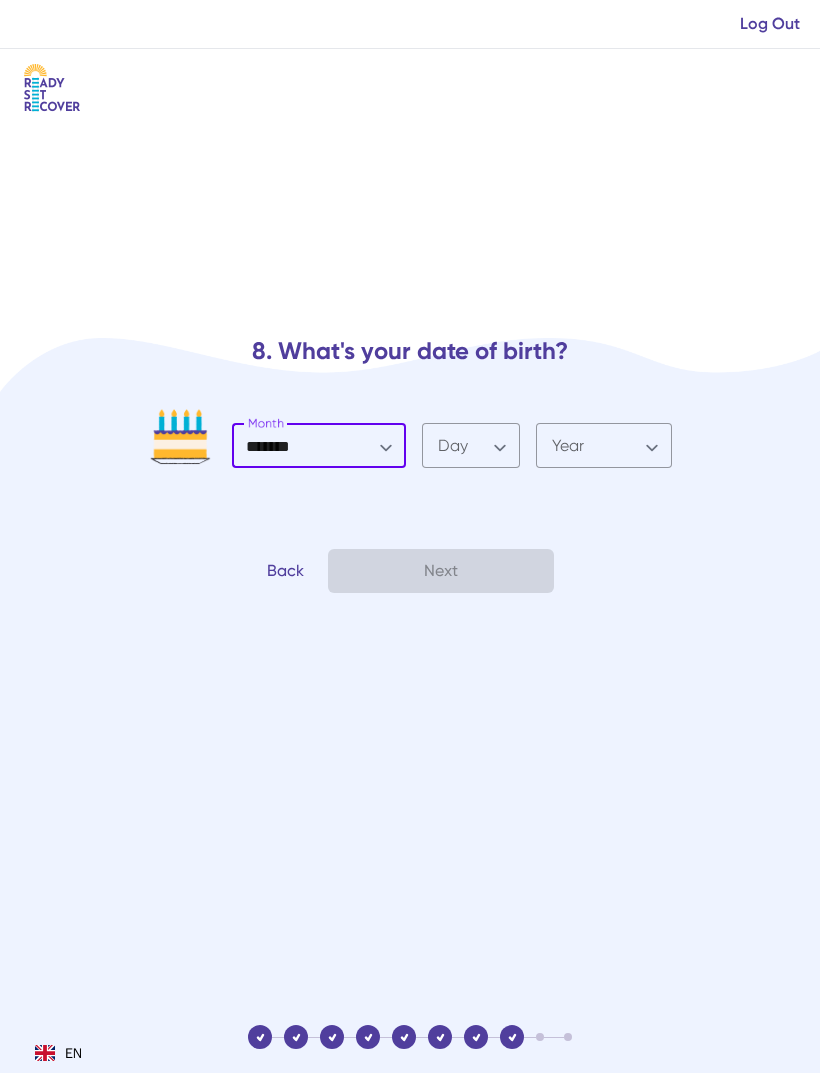 click on "*
*
*
*
*
*
*
*
*
**
**
**
**
**
**
**
**
**
**
**
**
**
**
**
**
**
**
**
**
**
**" at bounding box center (471, 448) 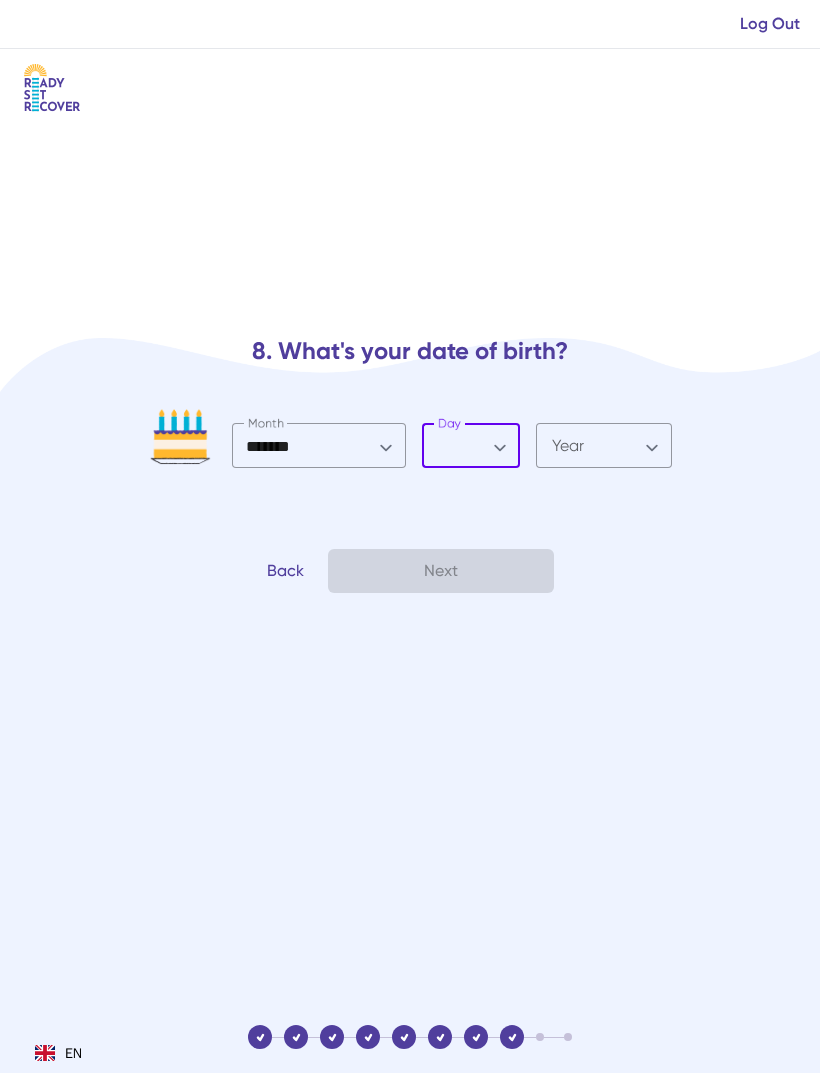 select on "**" 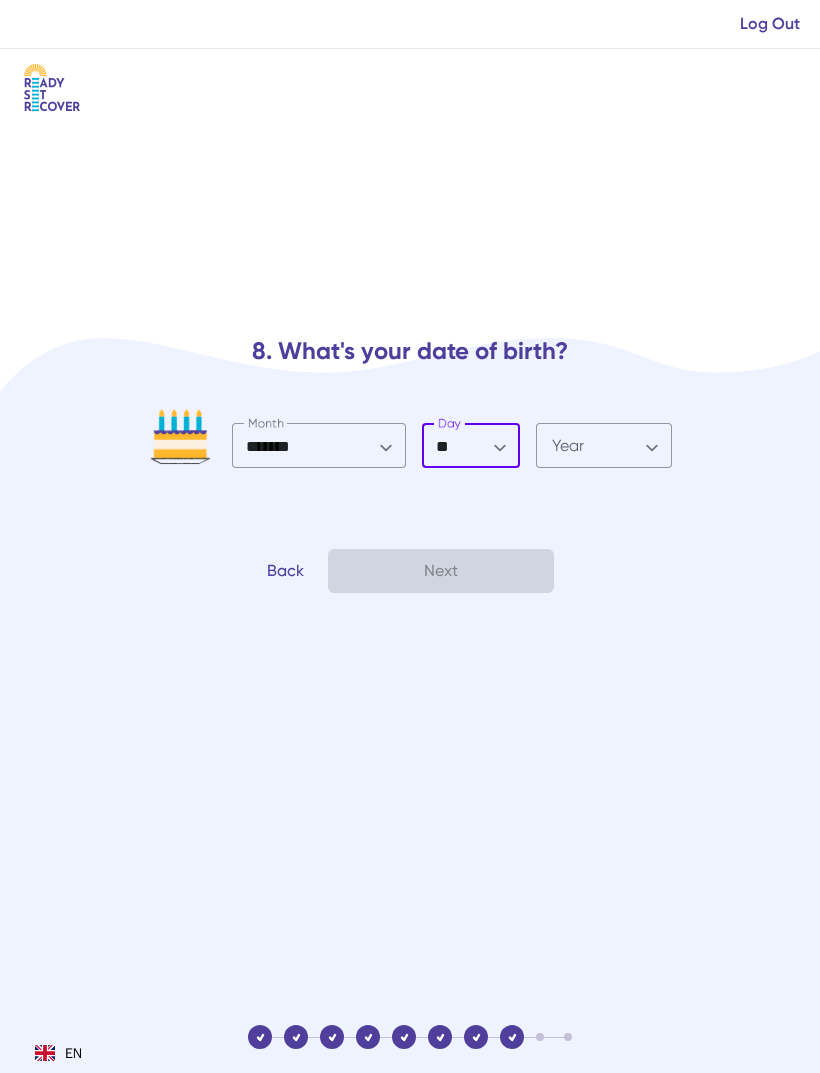 click on "****
****
****
****
****
****
****
****
****
****
****
****
****
****
****
****
****
****
****
****
****
****
****
****
****
****
****
****
****
****
****
****
****
****
****
****
****
****
****
****
****
****
****
****
****
****
****
****
****
****
****
****
****
****
****
****
****
****
****
****
****
****
****
****
****
****
****
****
****
****
****
****
****
****
****
****
****
****
****
****
****
****
****
****
****
****
****
****" at bounding box center (604, 448) 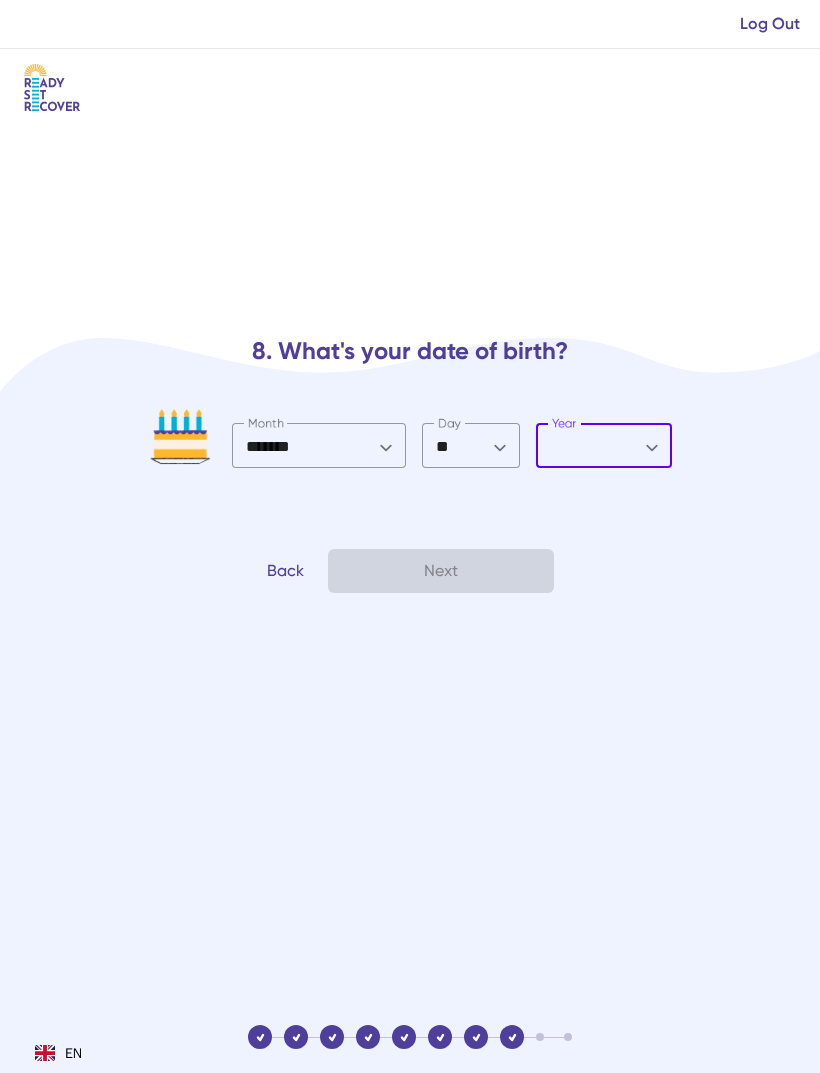 select on "****" 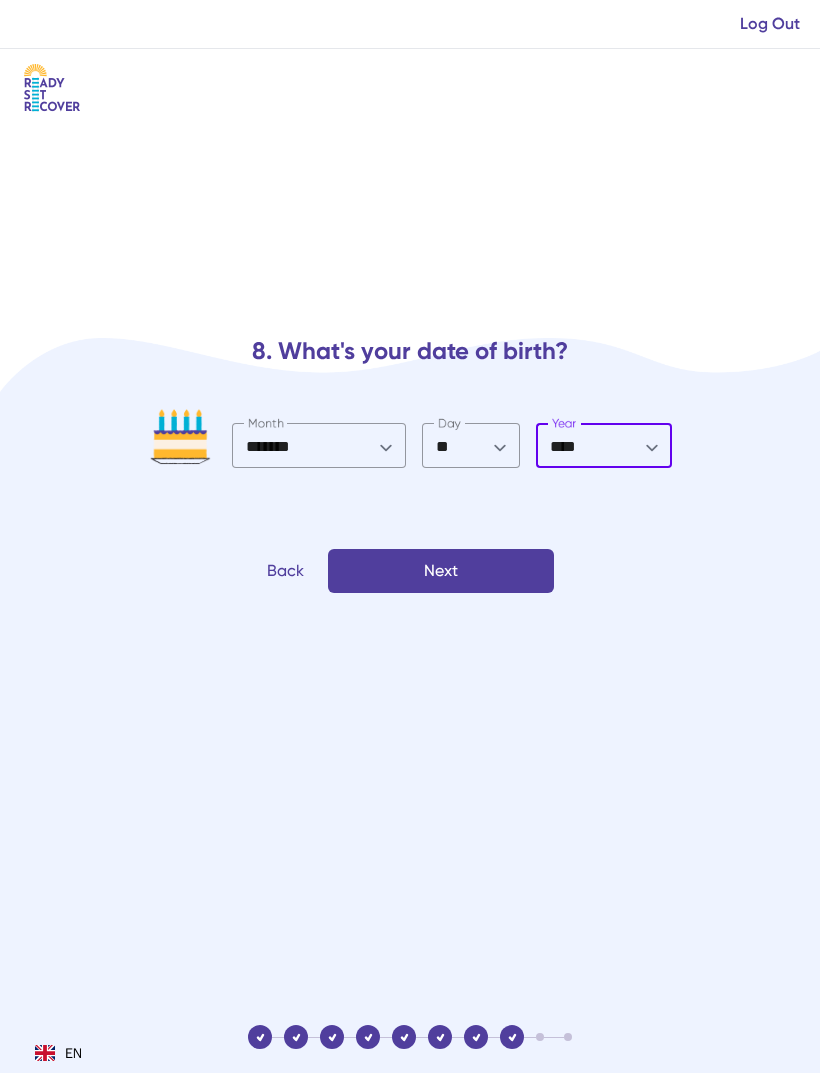 click at bounding box center [441, 571] 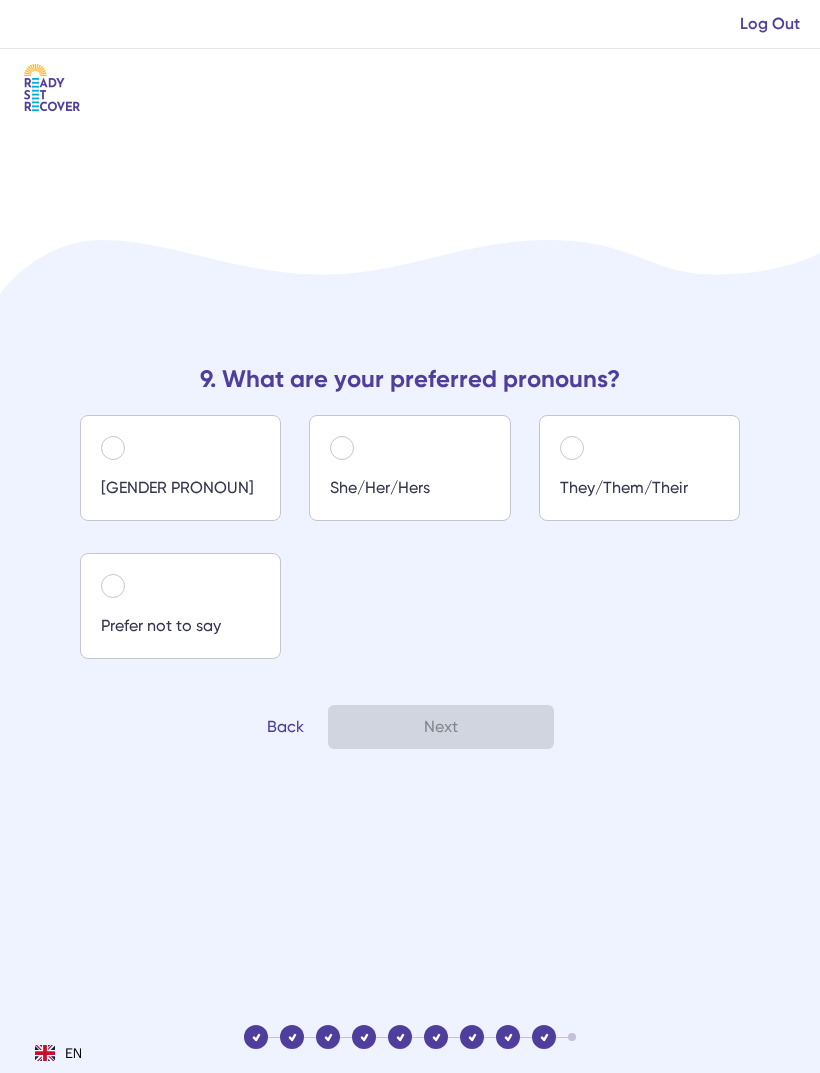 click at bounding box center [342, 448] 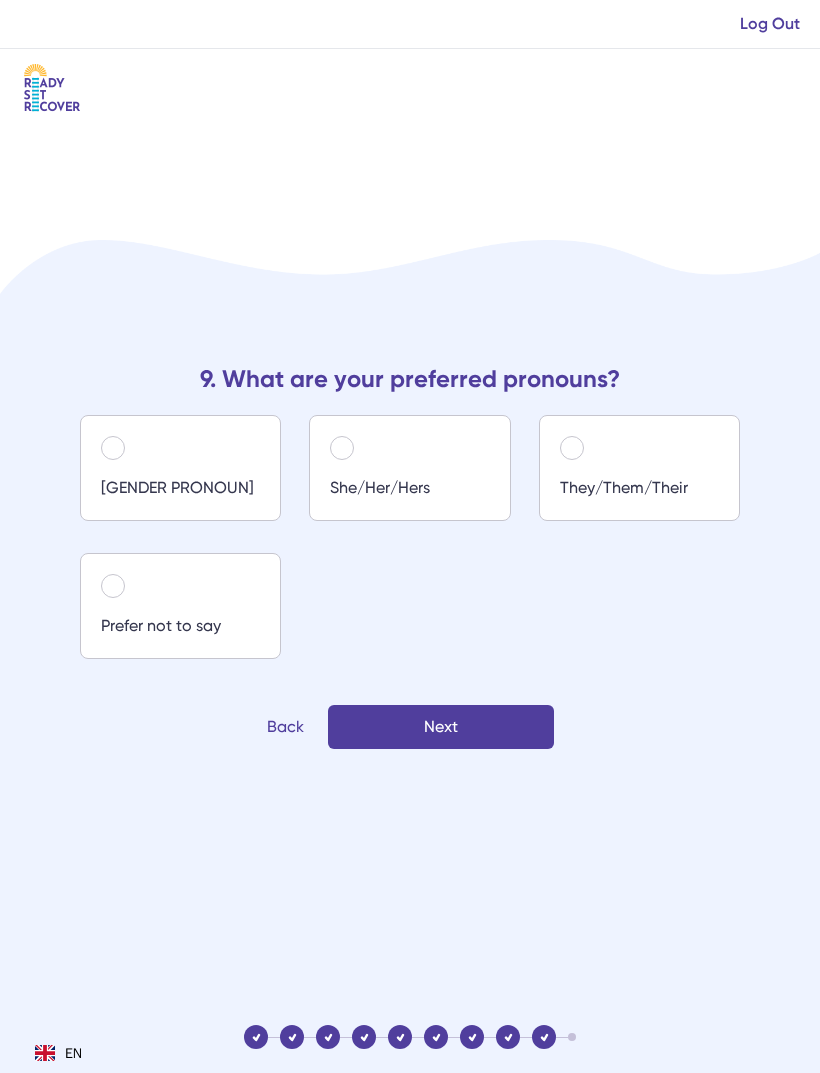 click at bounding box center (441, 727) 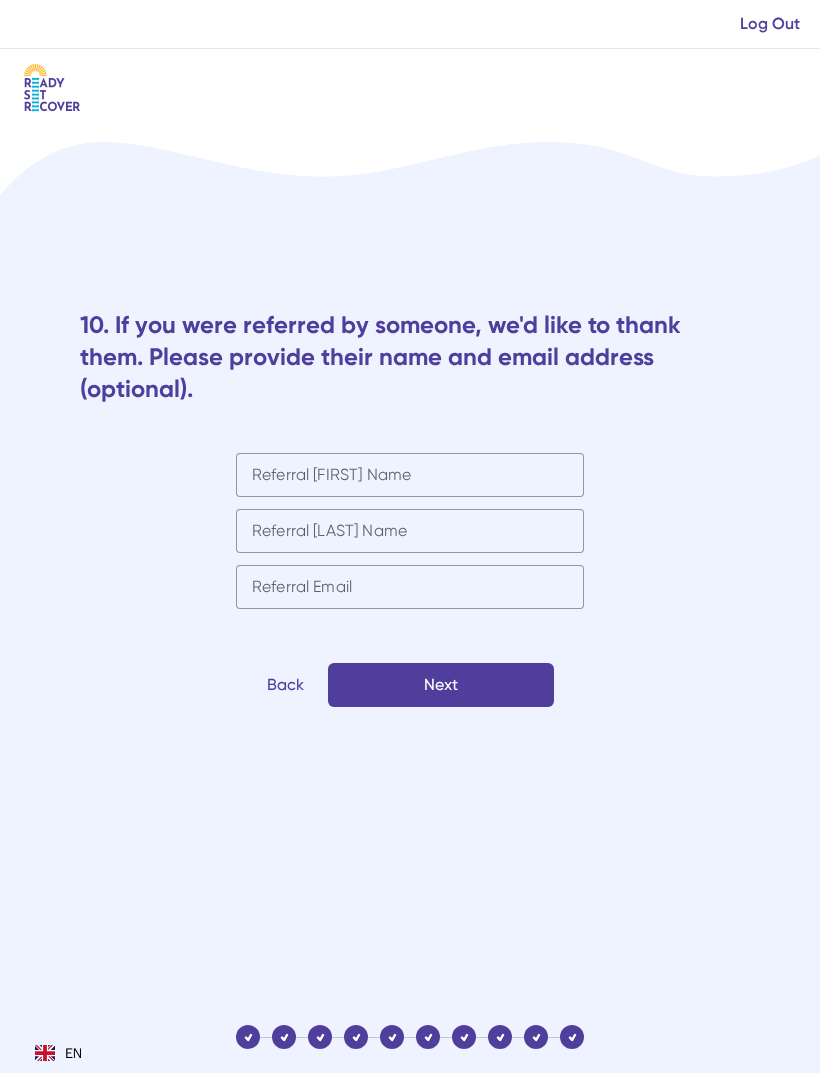 click at bounding box center (410, 475) 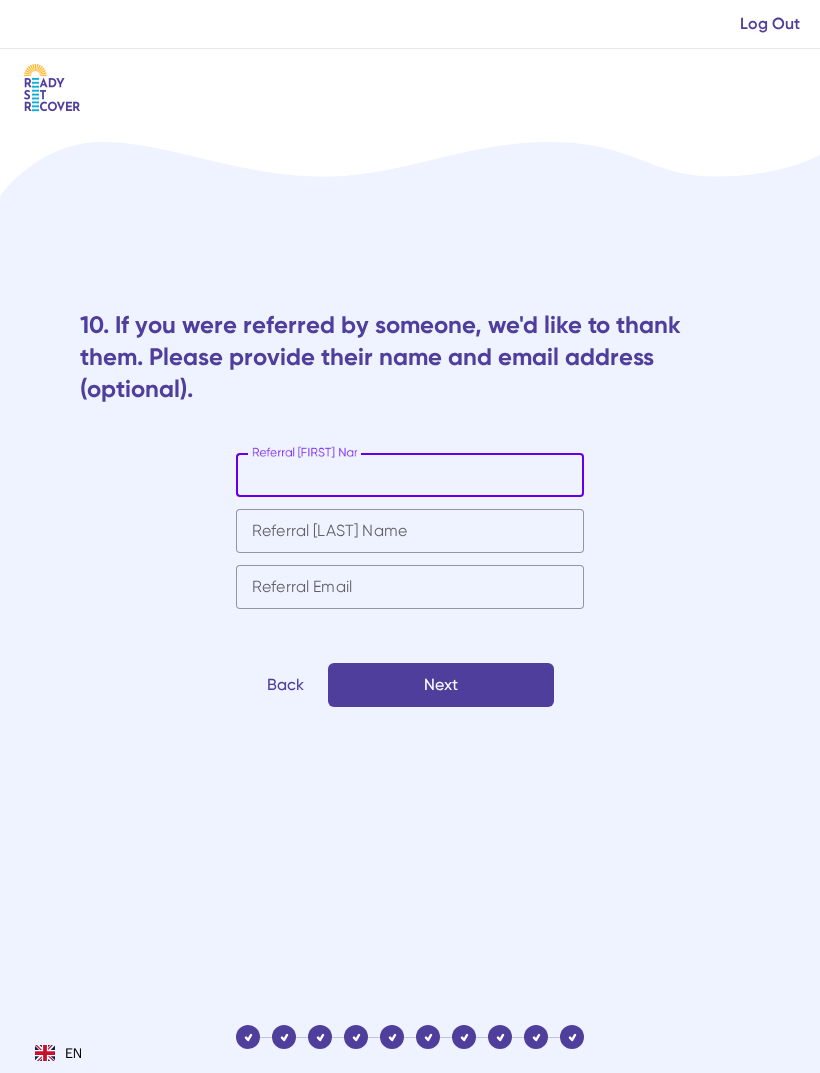 scroll, scrollTop: 64, scrollLeft: 0, axis: vertical 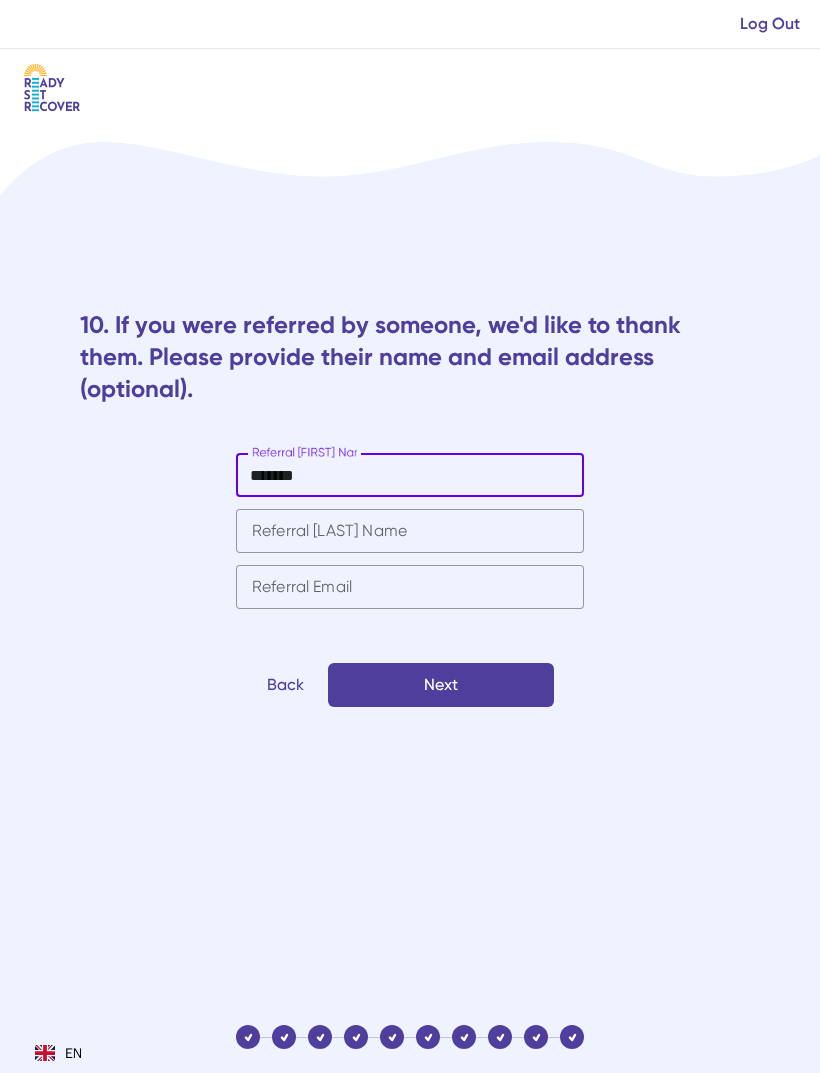 type on "*******" 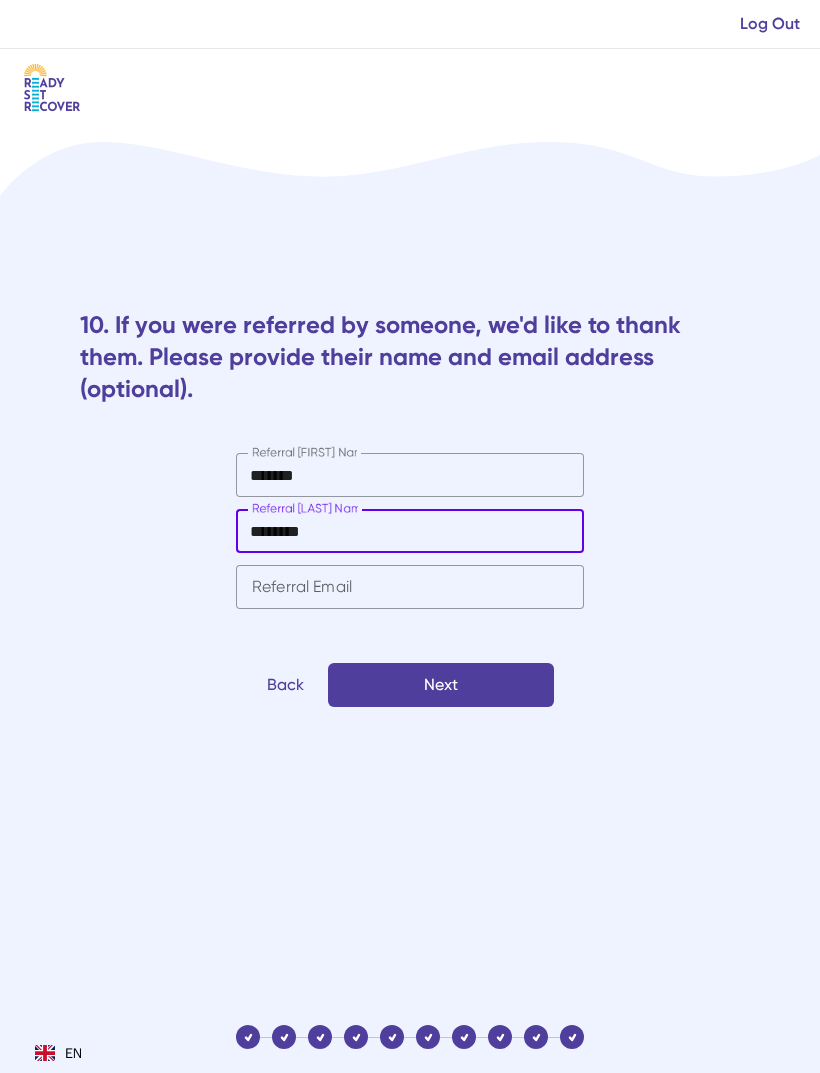 type on "********" 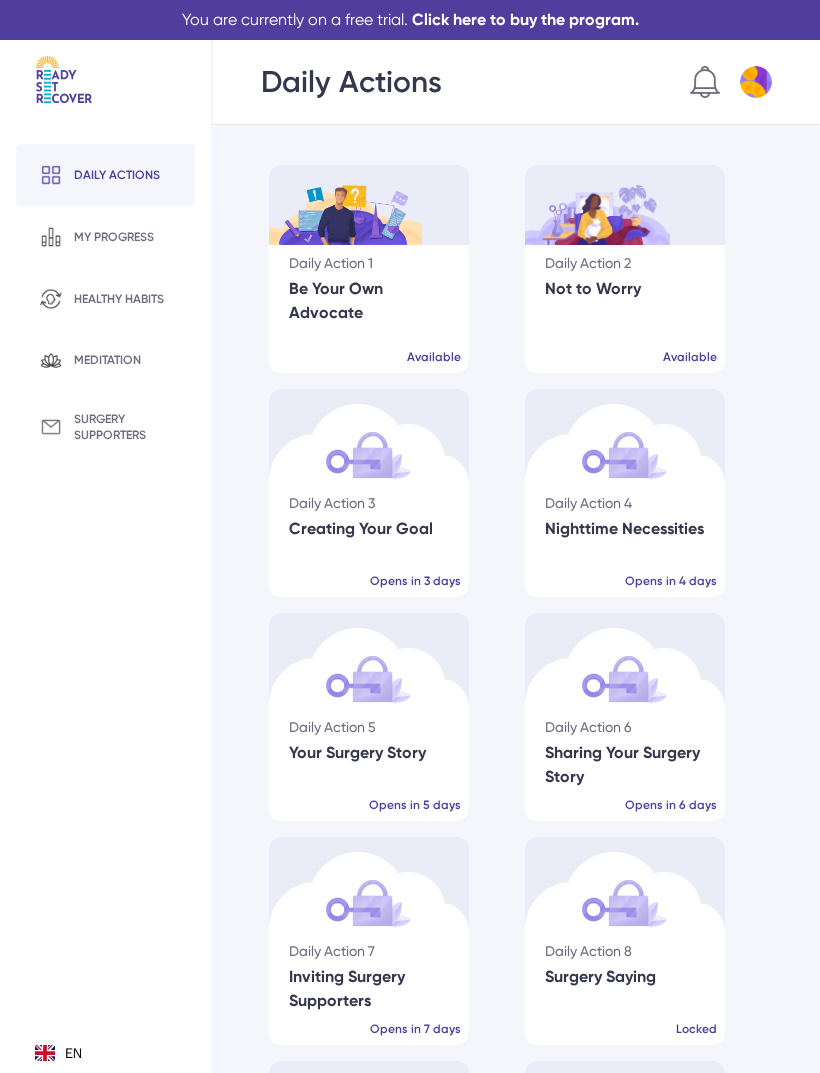 scroll, scrollTop: 0, scrollLeft: 0, axis: both 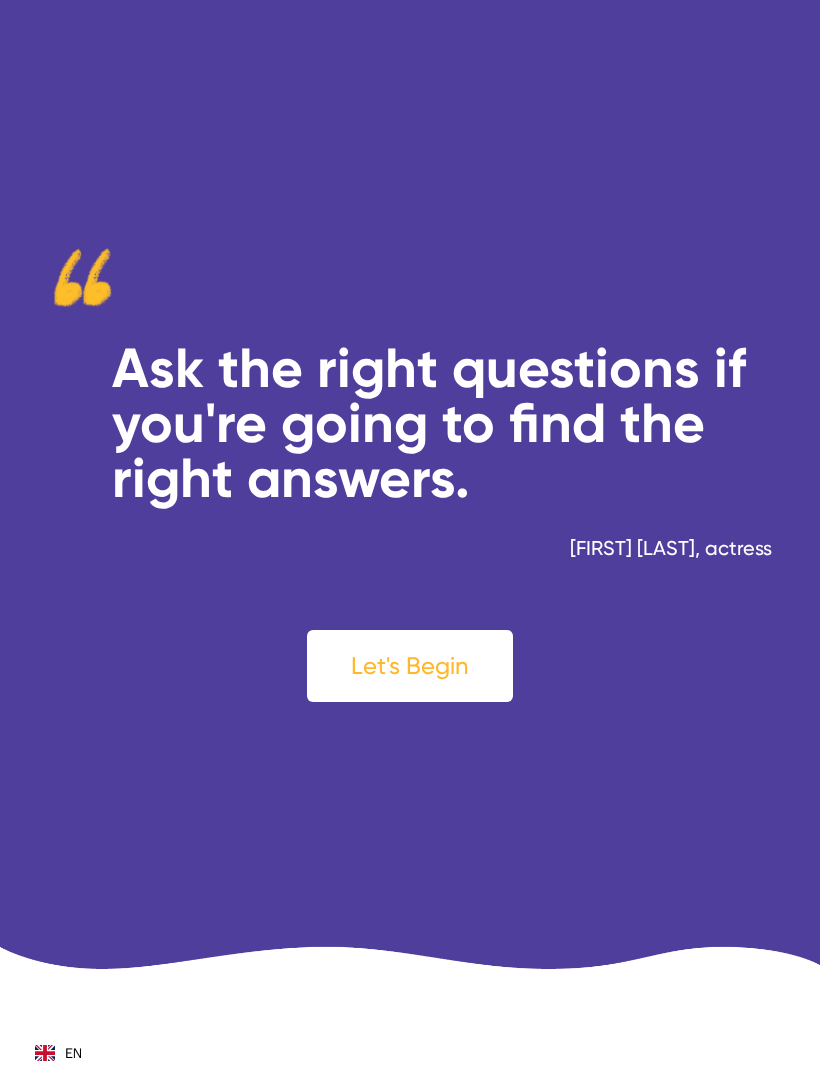 click on "Let's Begin" at bounding box center (410, 666) 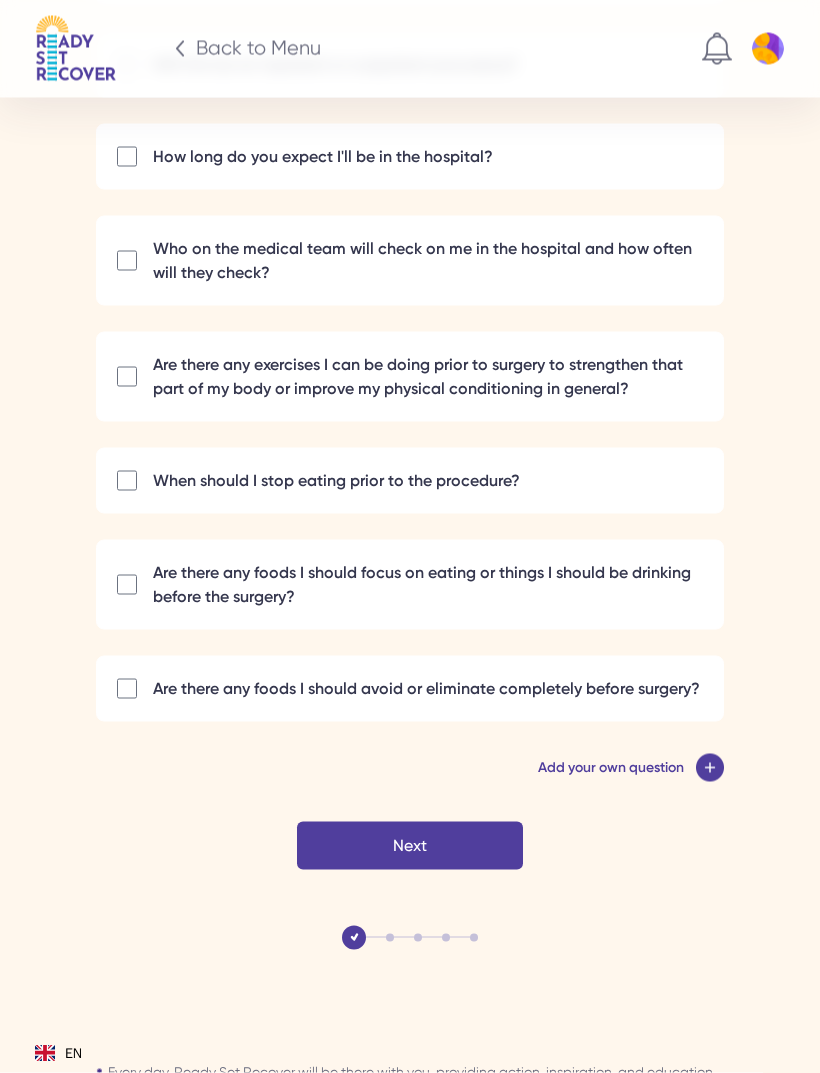 scroll, scrollTop: 5444, scrollLeft: 0, axis: vertical 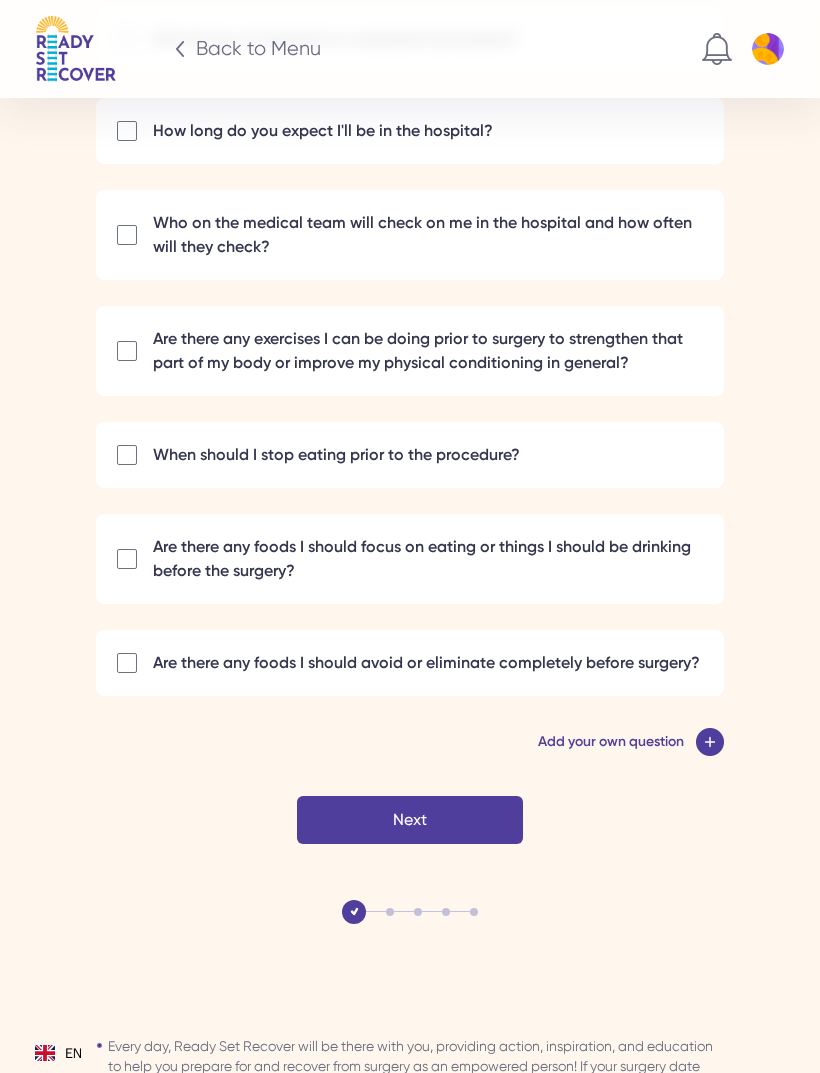 click on "Next" at bounding box center [410, 820] 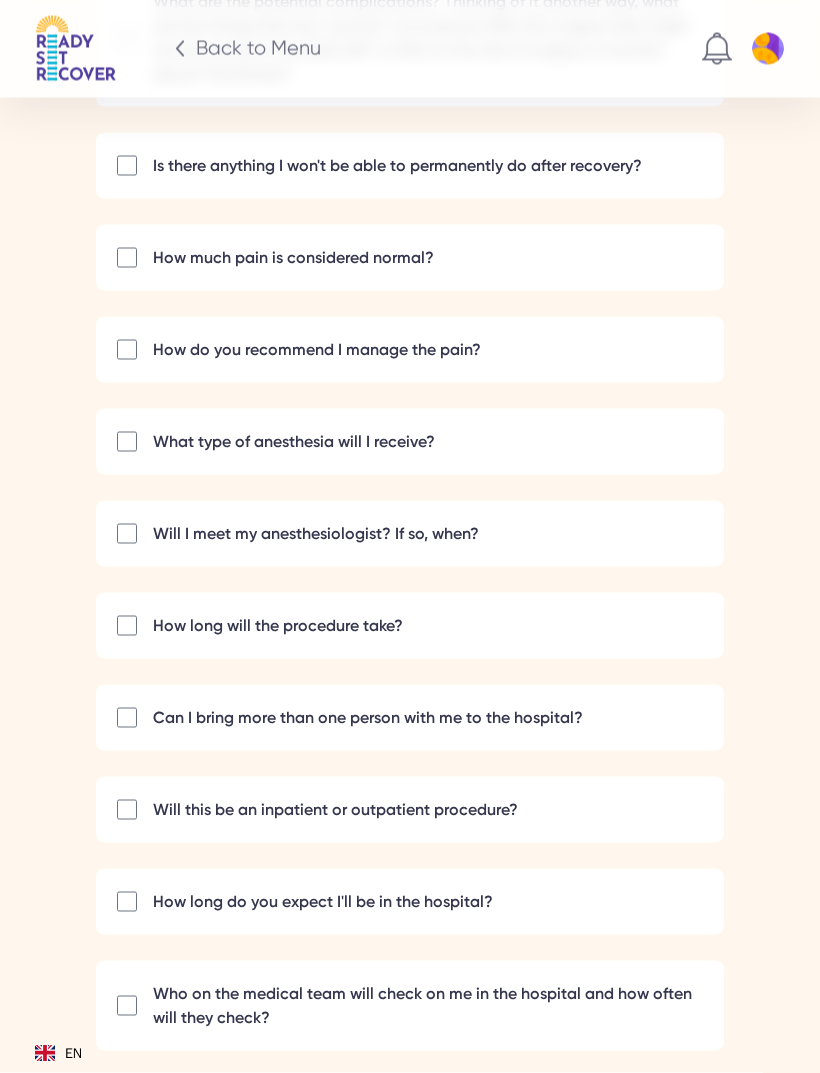 scroll, scrollTop: 4674, scrollLeft: 0, axis: vertical 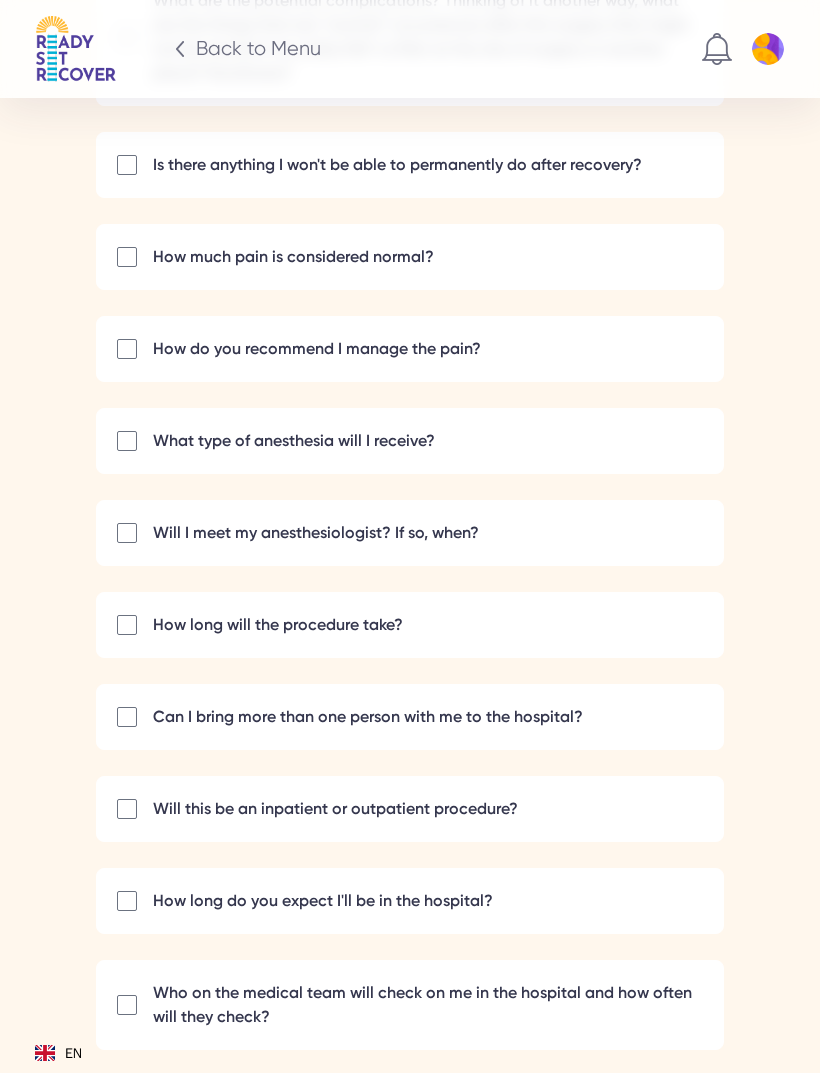 click at bounding box center (127, 441) 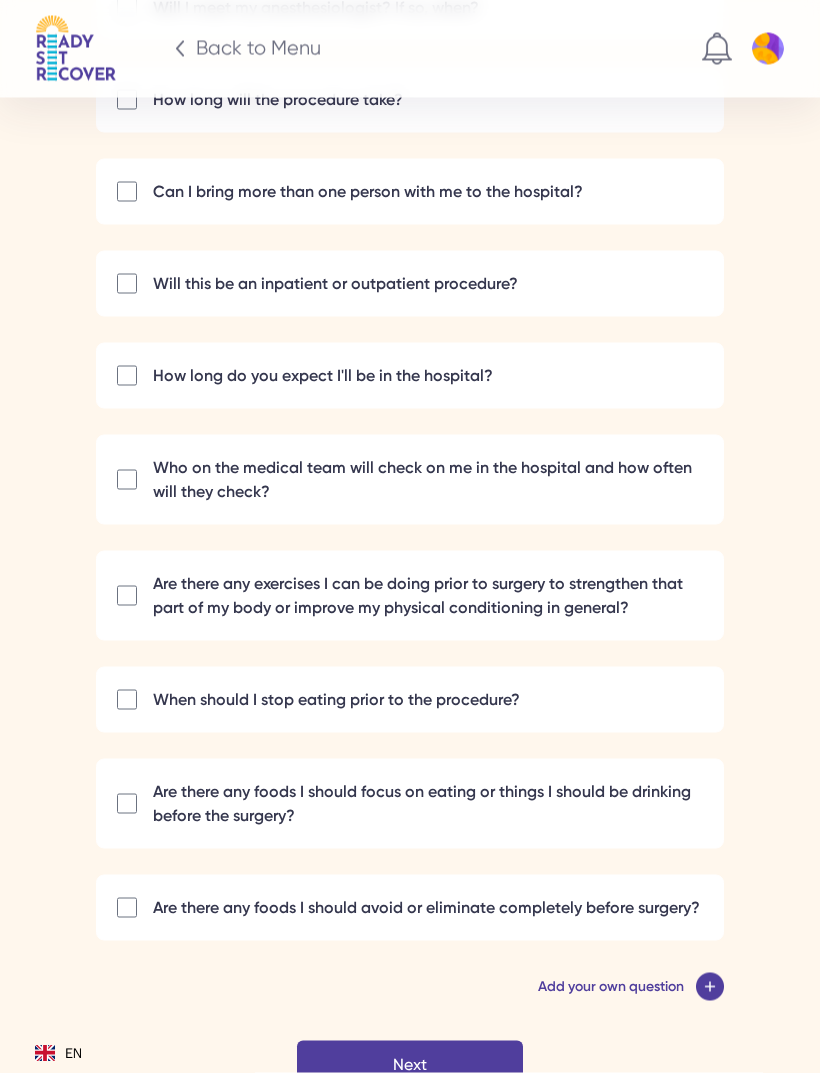 scroll, scrollTop: 5200, scrollLeft: 0, axis: vertical 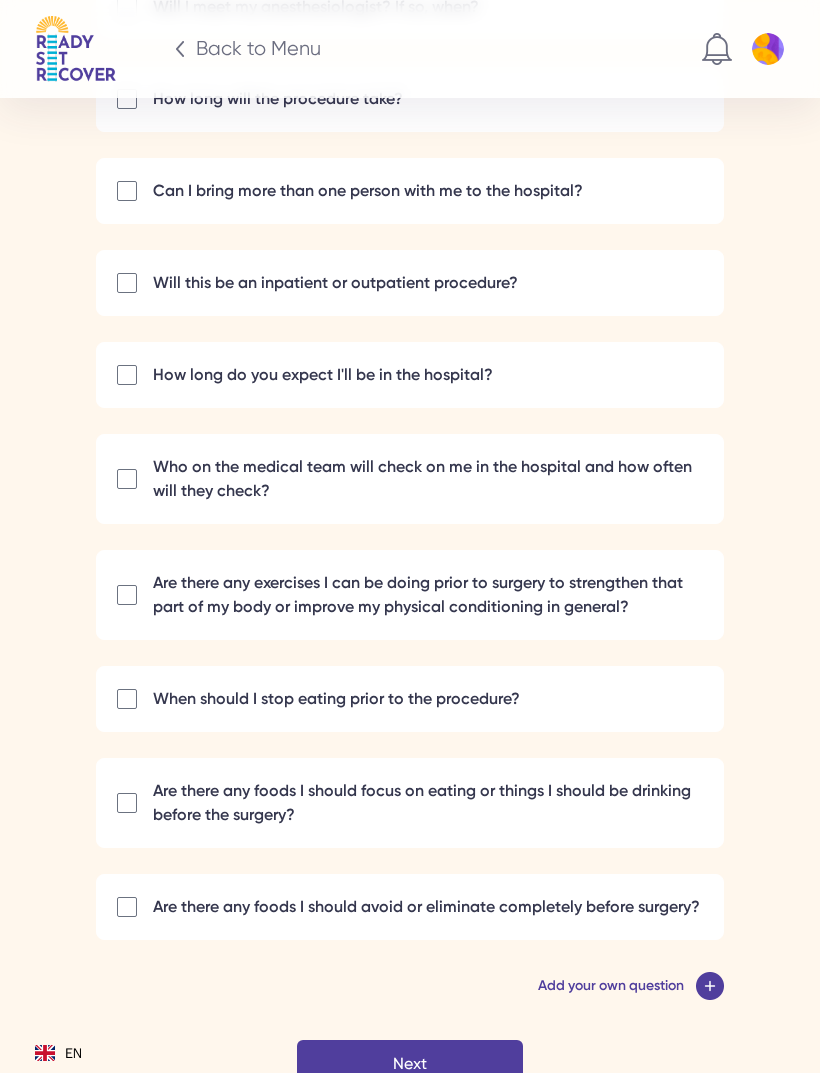 click on "Next" at bounding box center (410, 1064) 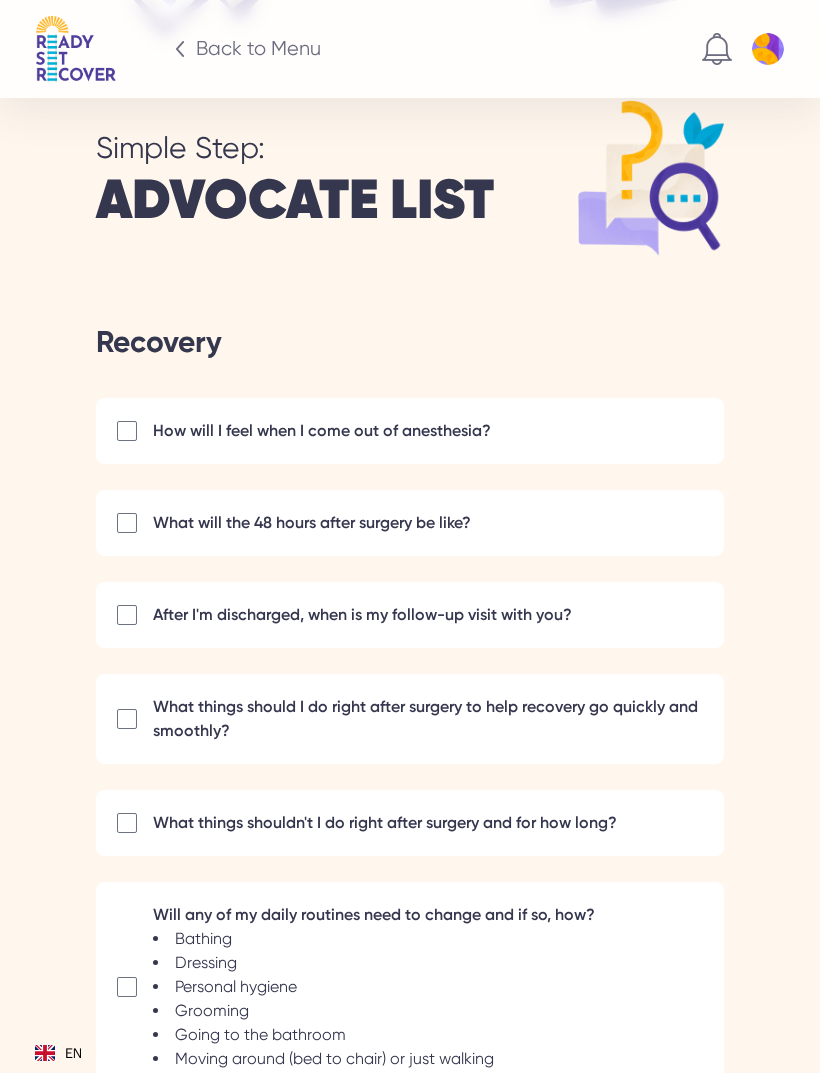 click at bounding box center (127, 615) 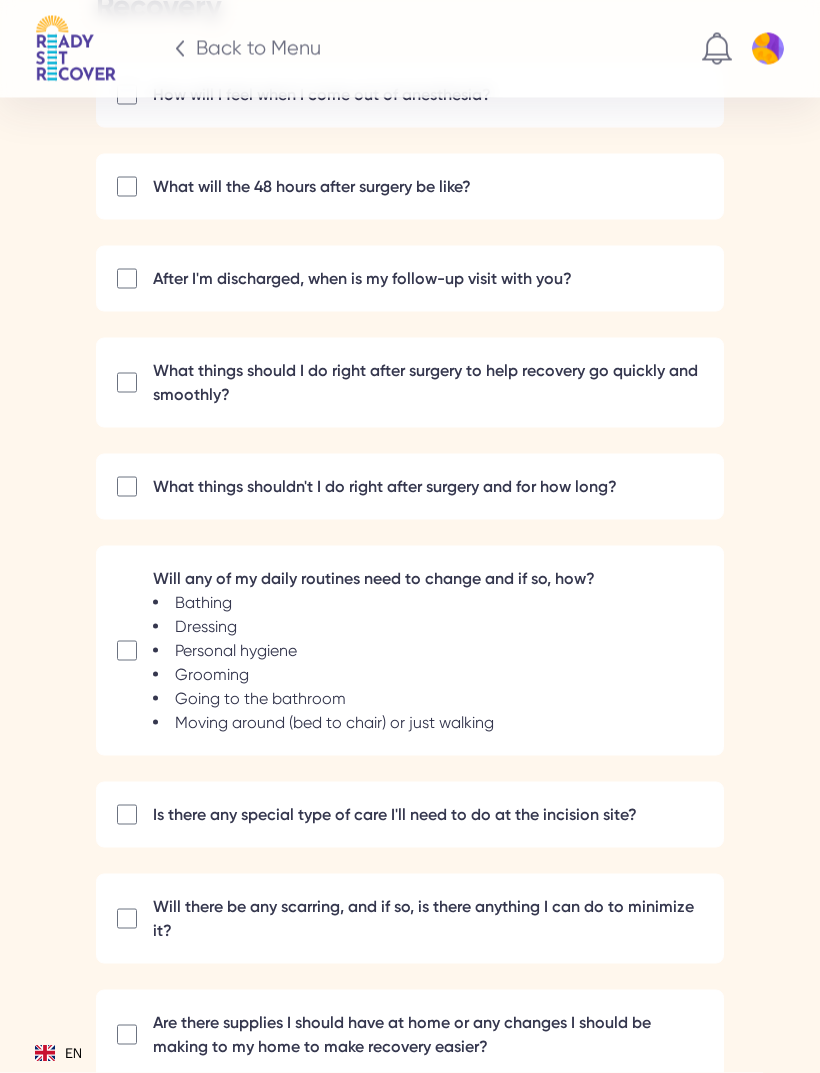 scroll, scrollTop: 4309, scrollLeft: 0, axis: vertical 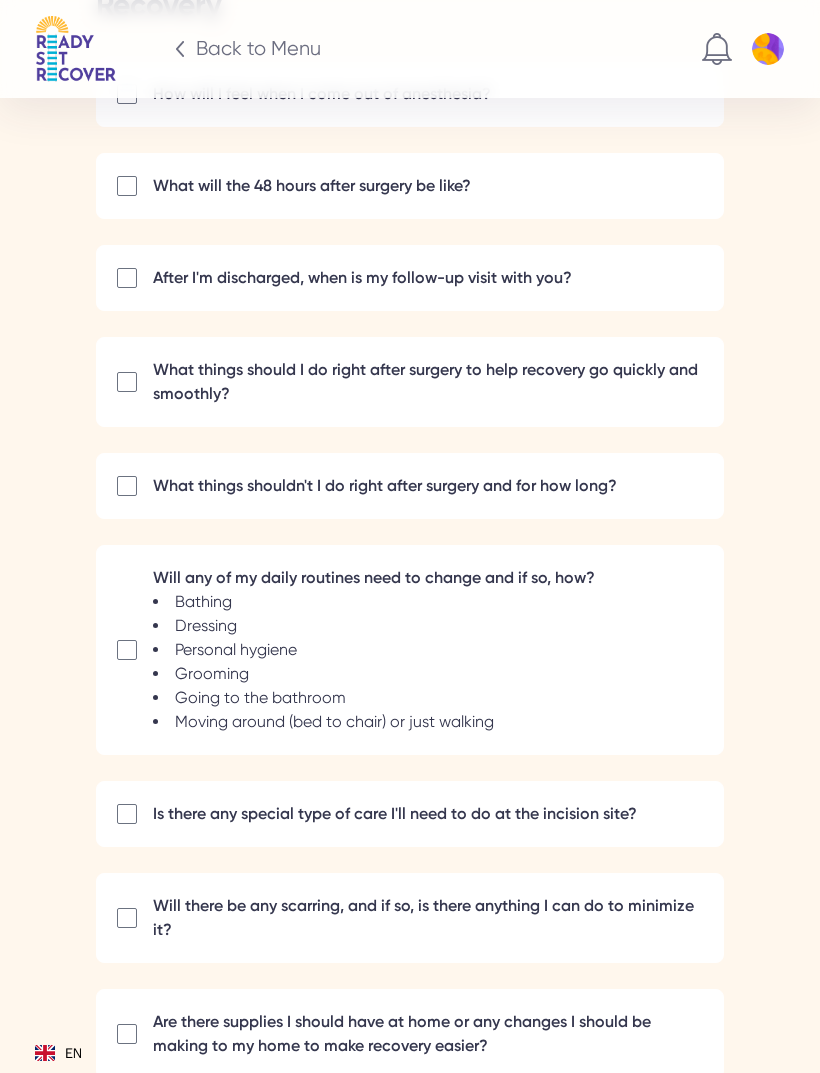click on "What things shouldn't I do right after surgery and for how long?" at bounding box center (410, 486) 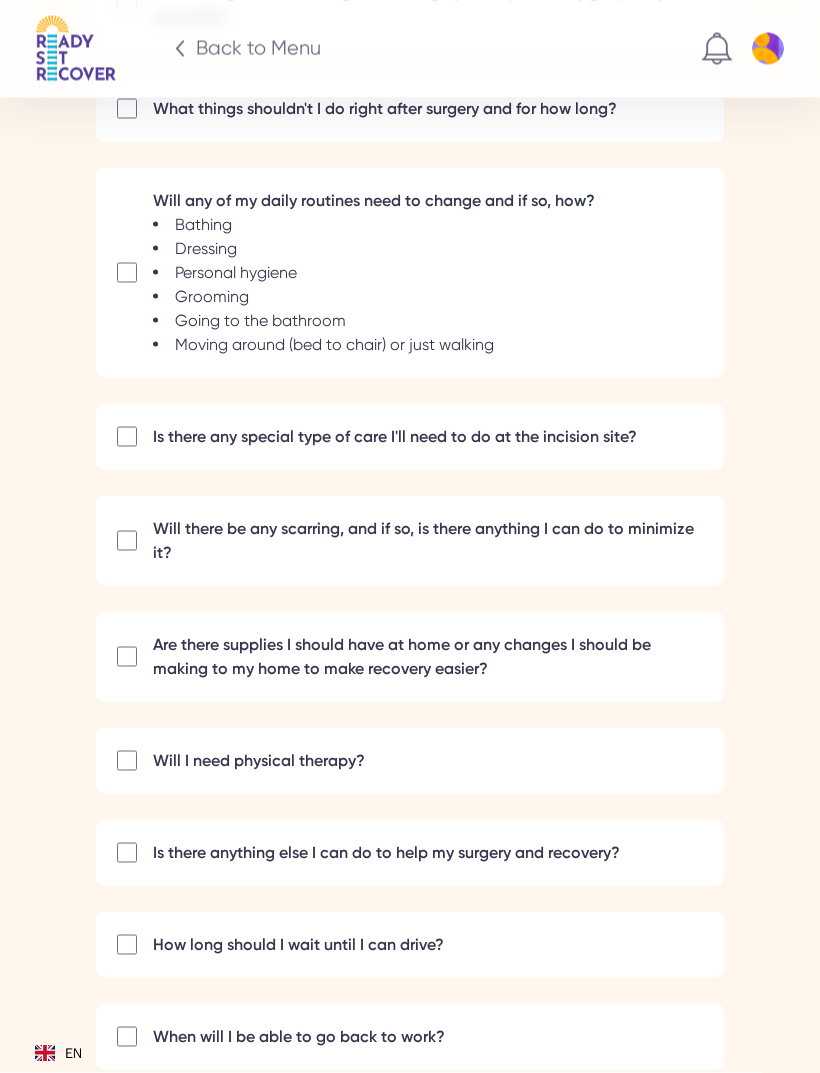 scroll, scrollTop: 4687, scrollLeft: 0, axis: vertical 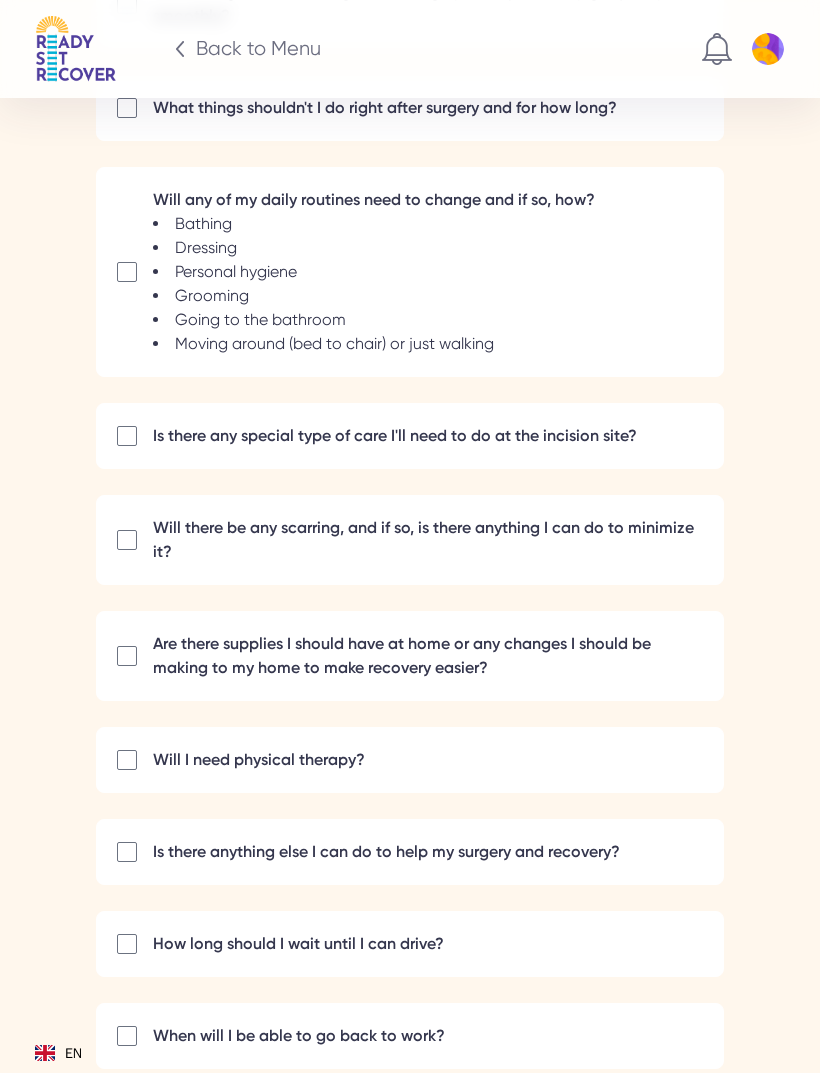 click at bounding box center [127, 436] 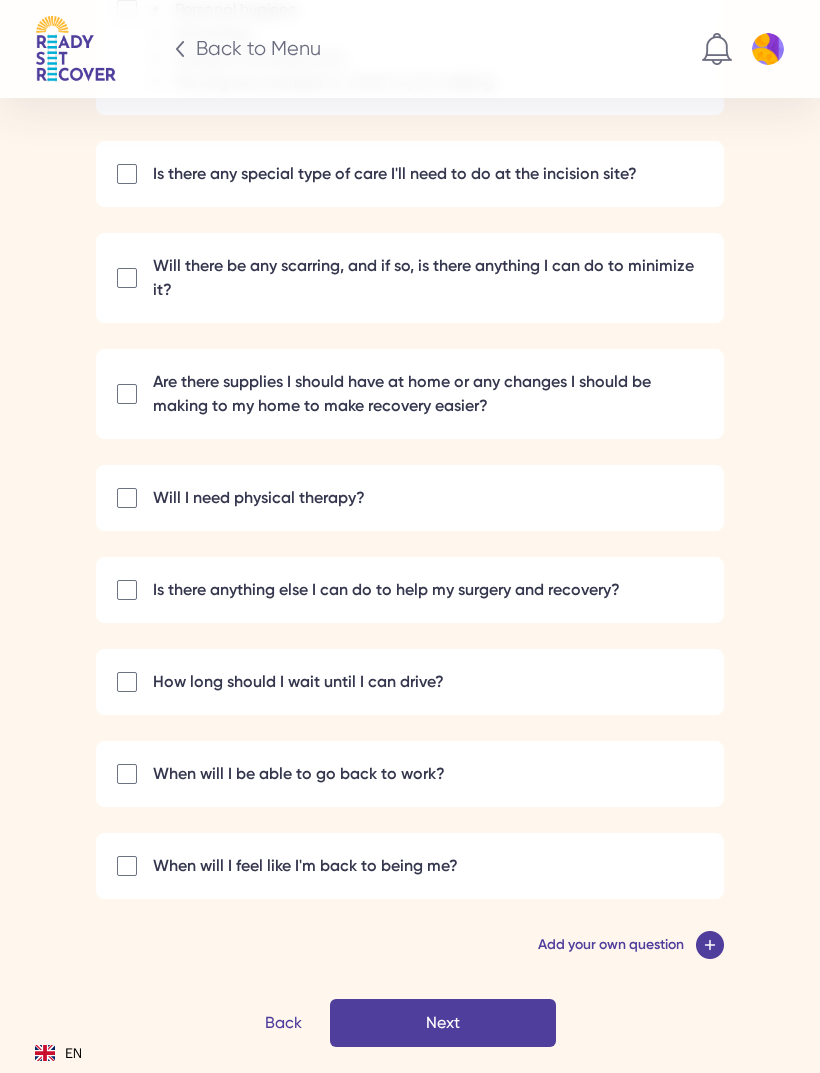 scroll, scrollTop: 4957, scrollLeft: 0, axis: vertical 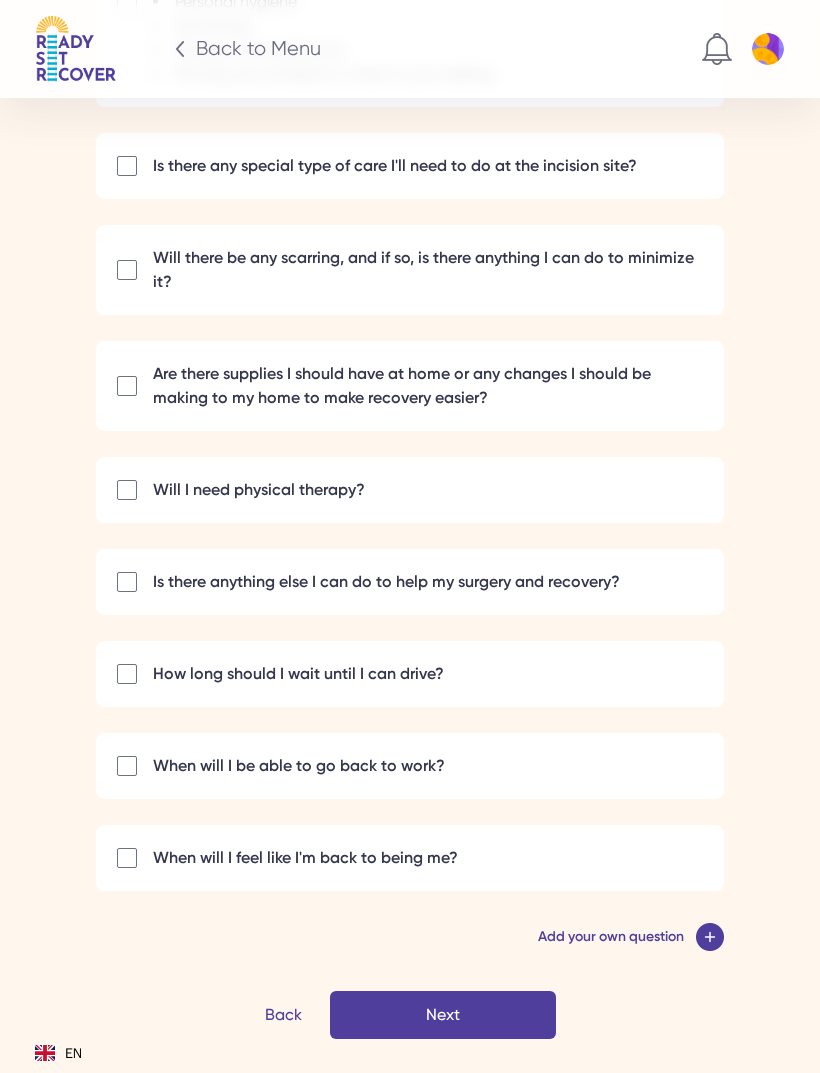 click at bounding box center (127, 582) 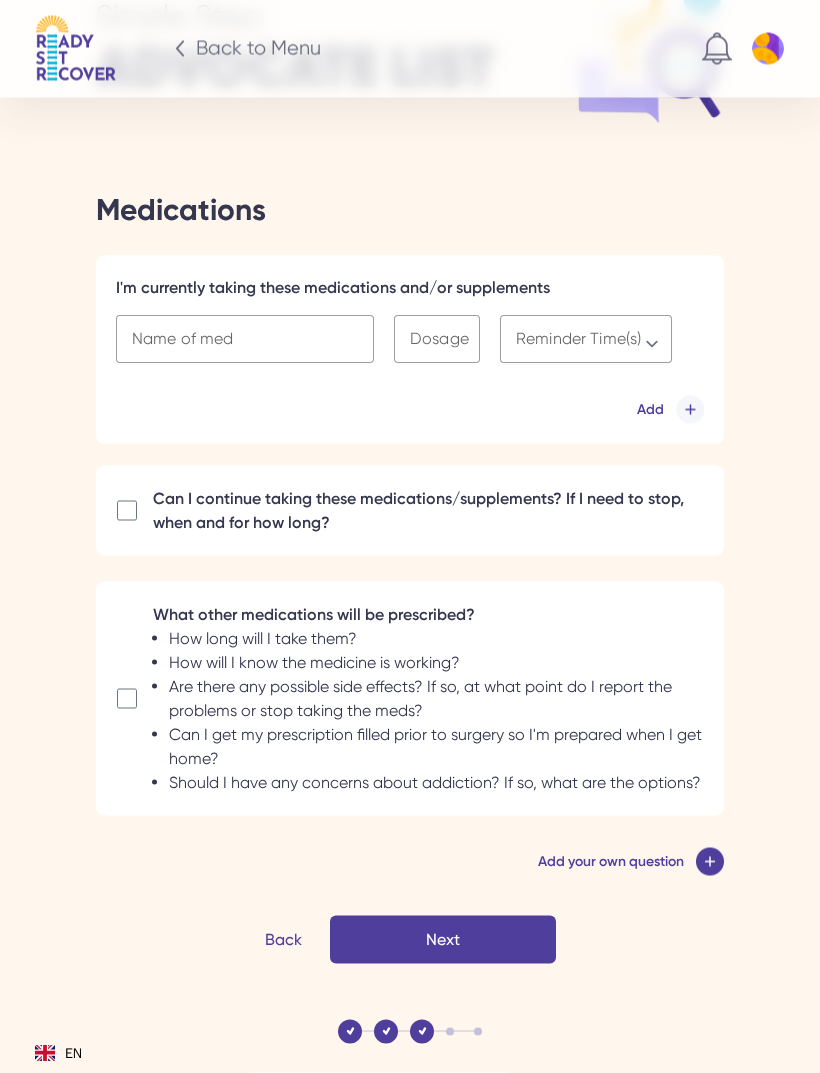 scroll, scrollTop: 4115, scrollLeft: 0, axis: vertical 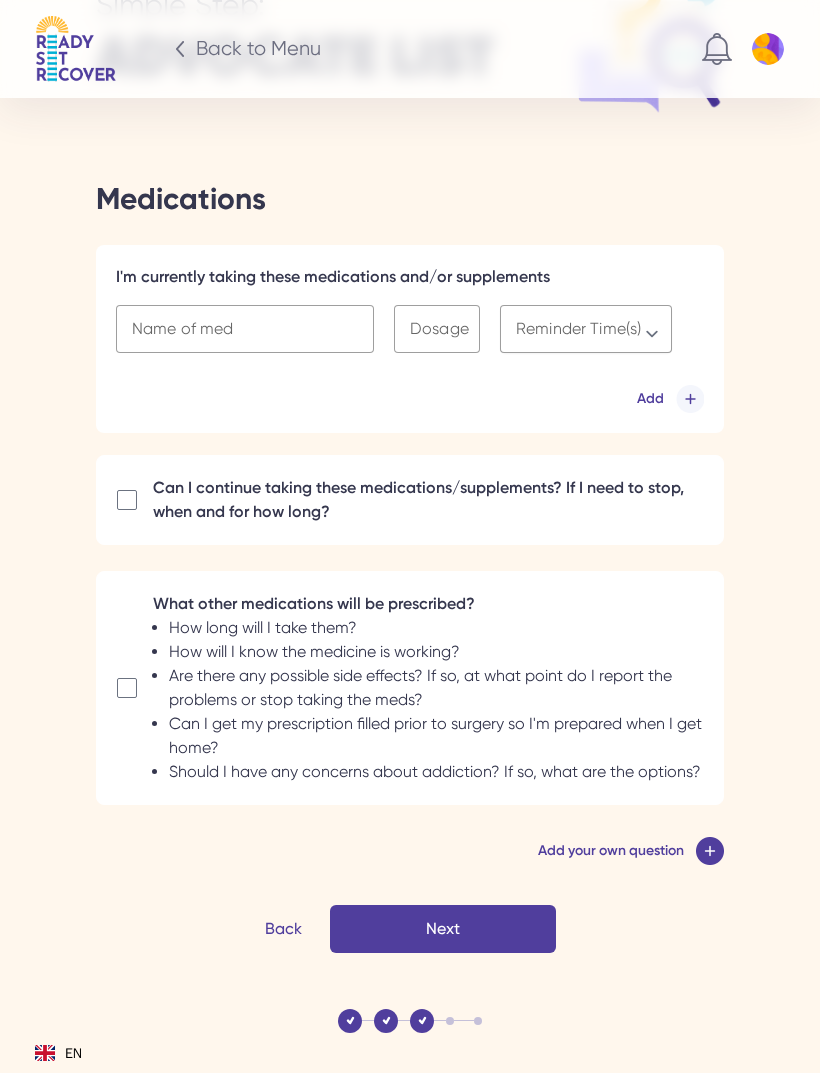 click on "Next" at bounding box center (0, 0) 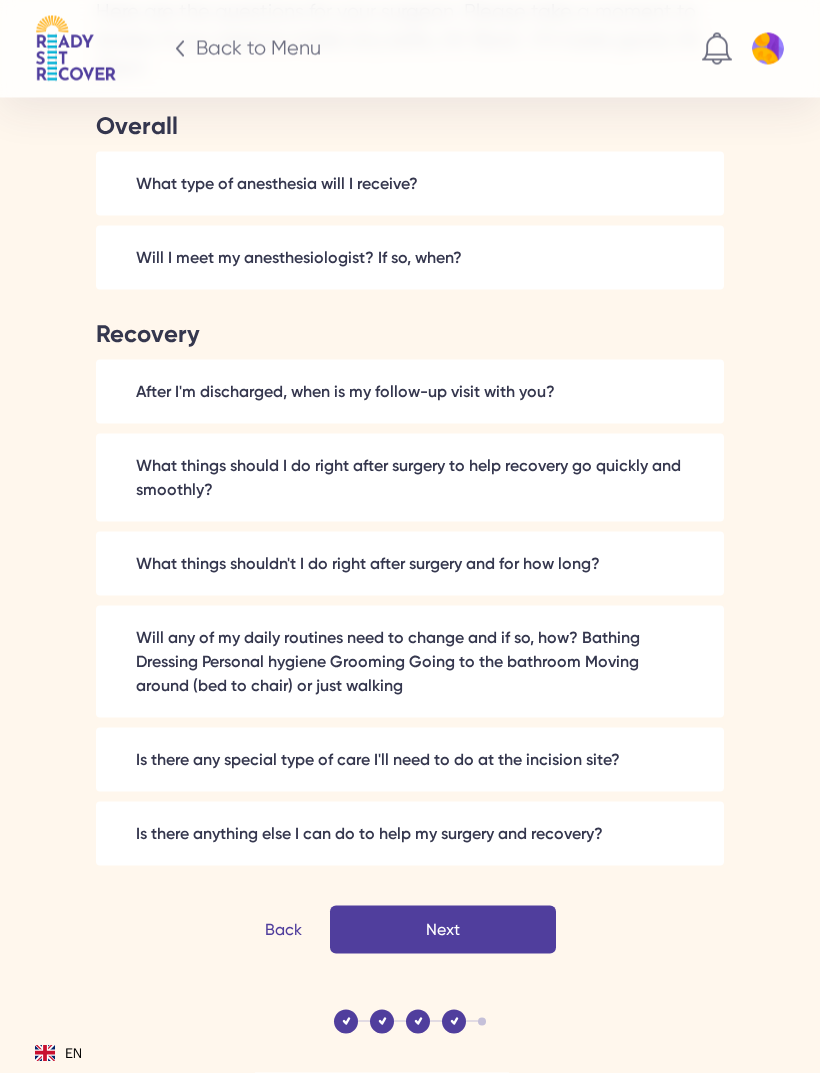 scroll, scrollTop: 4452, scrollLeft: 0, axis: vertical 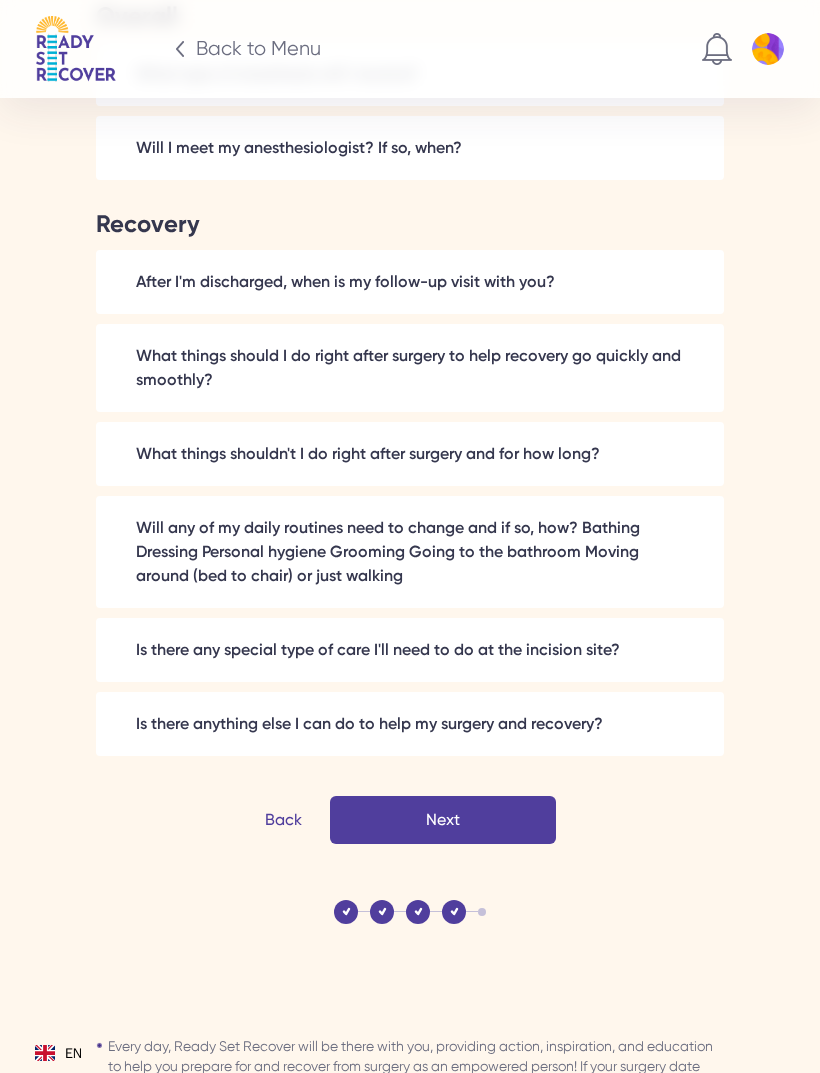 click on "Next" at bounding box center (0, 0) 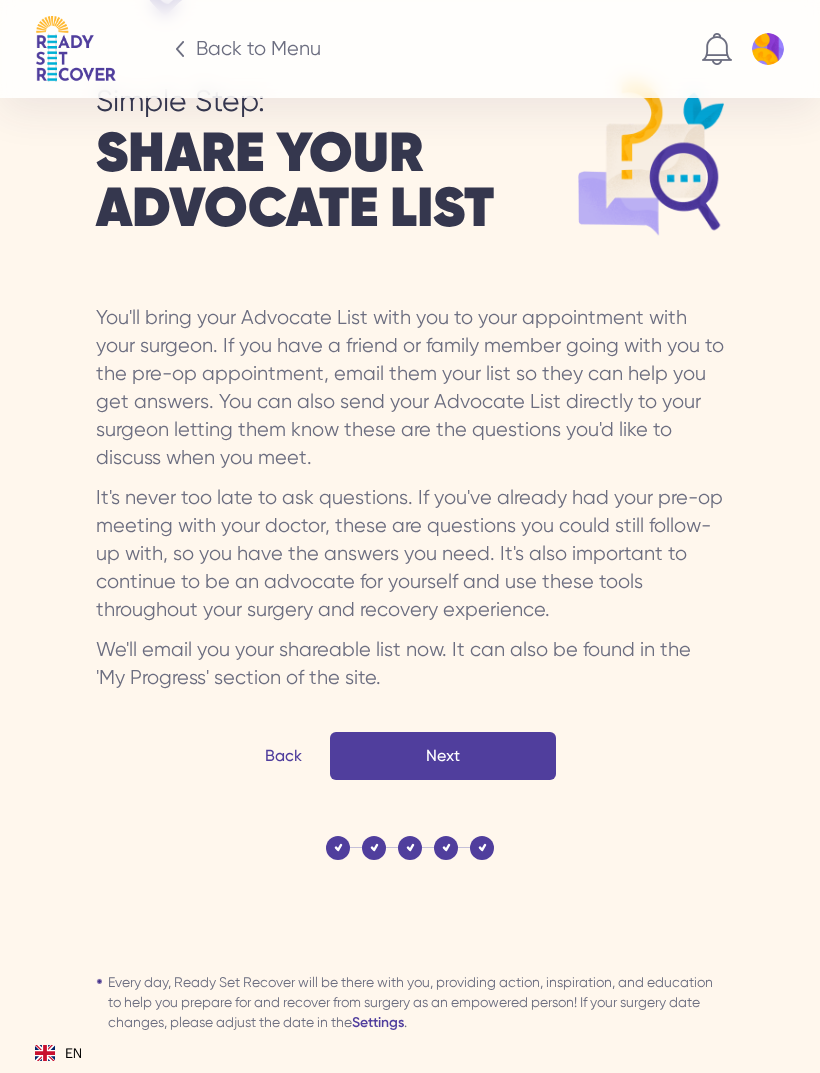 scroll, scrollTop: 3928, scrollLeft: 0, axis: vertical 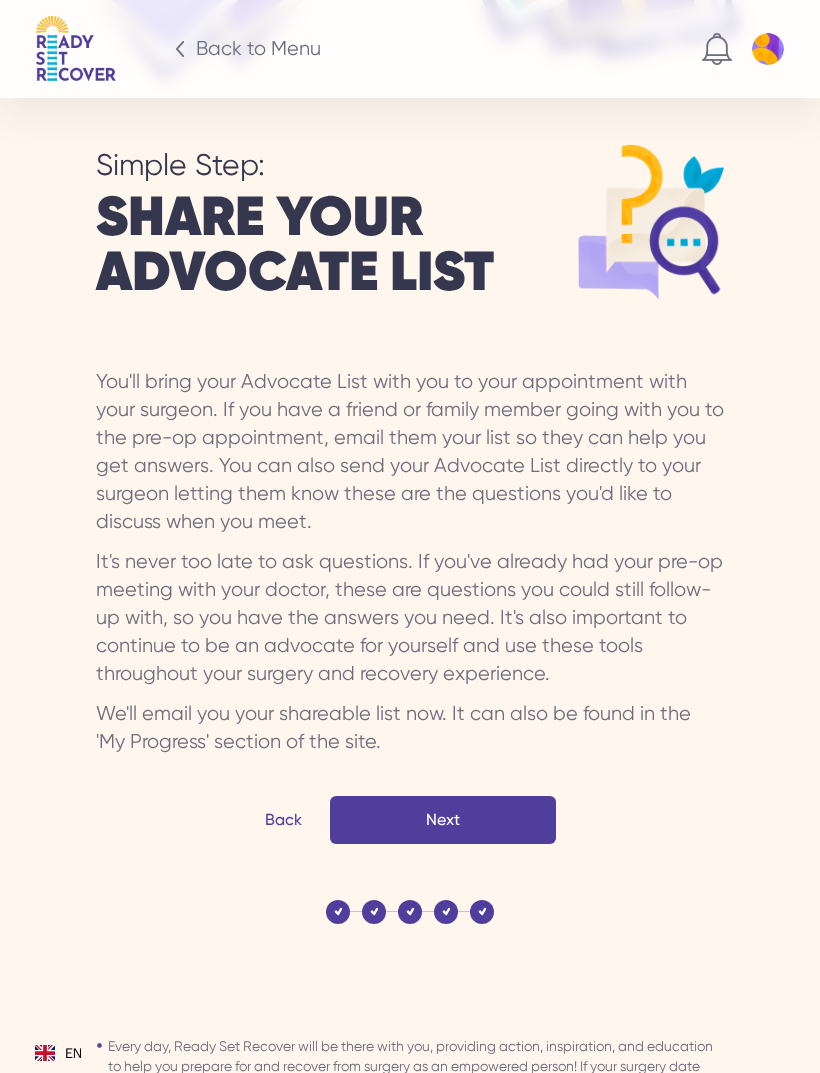 click on "Next" at bounding box center [443, 820] 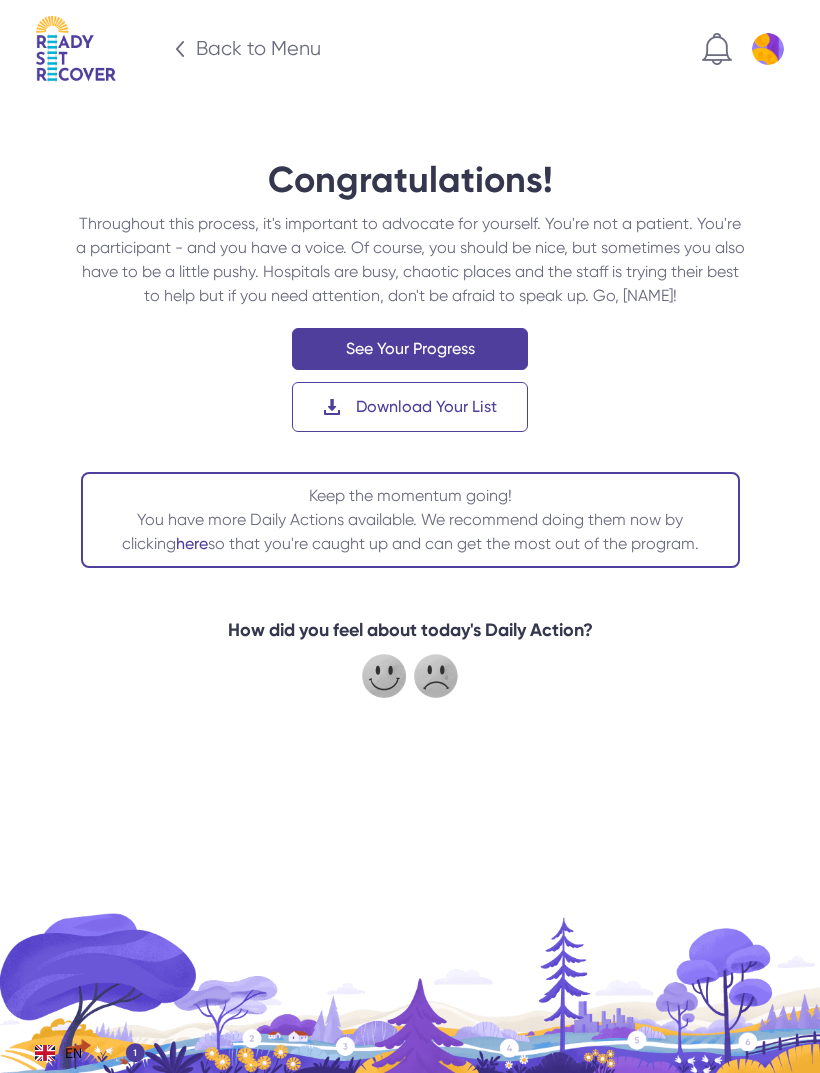 scroll, scrollTop: 0, scrollLeft: 0, axis: both 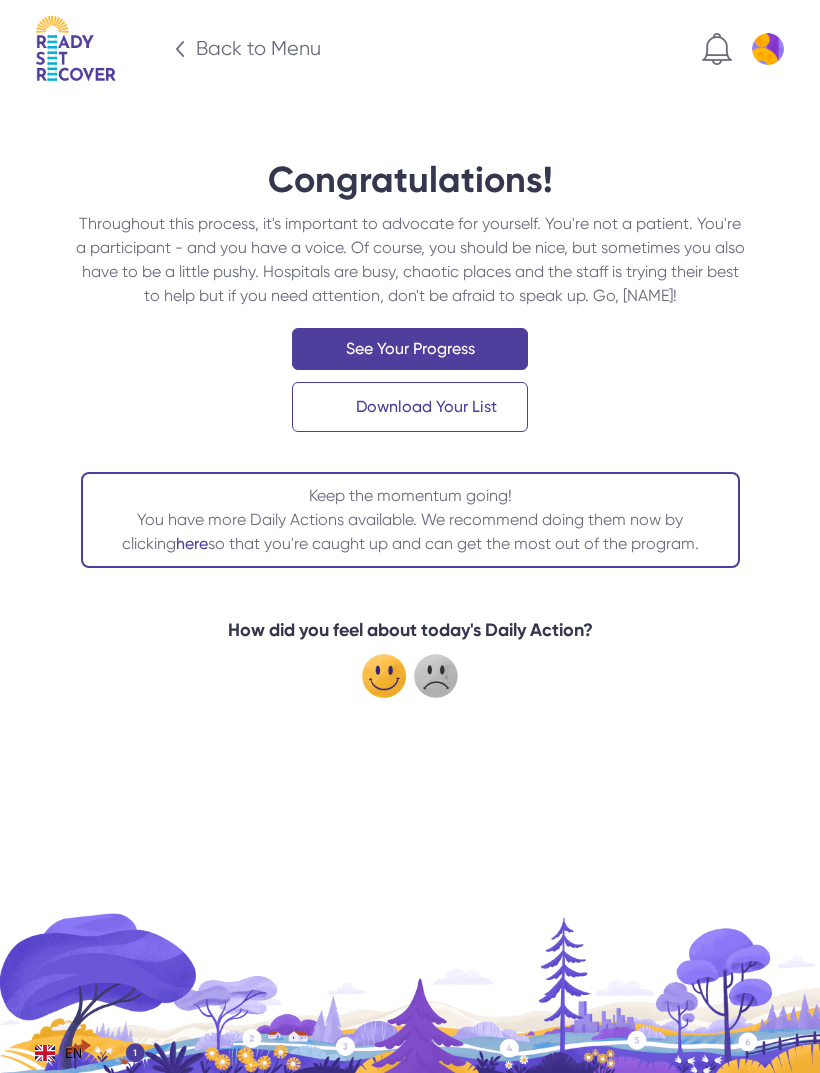 click on "Download Your List" at bounding box center [426, 407] 